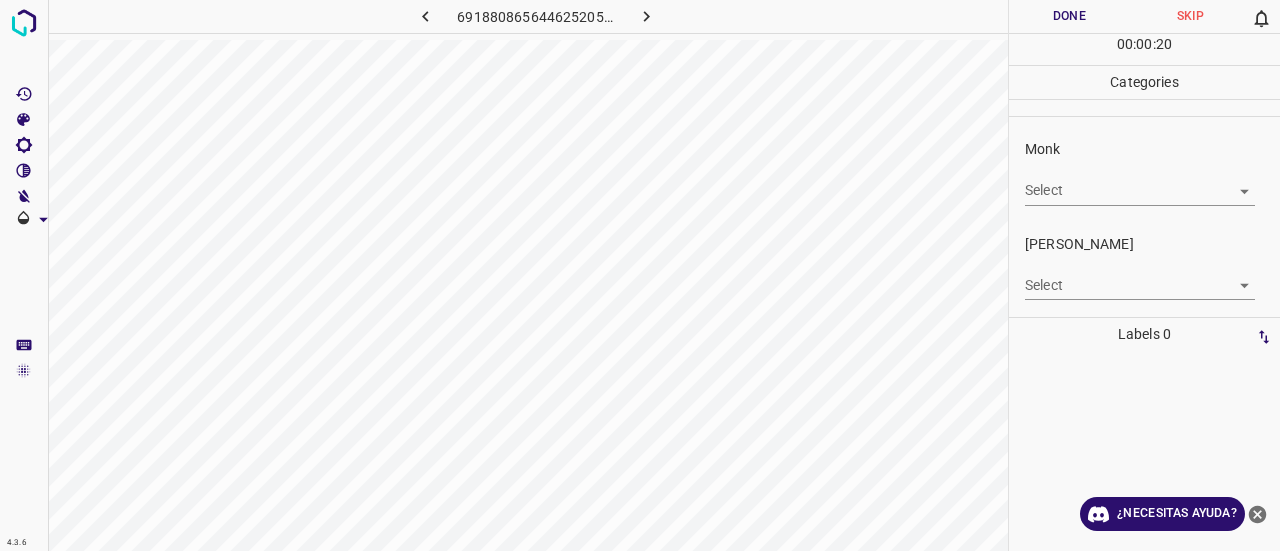 scroll, scrollTop: 0, scrollLeft: 0, axis: both 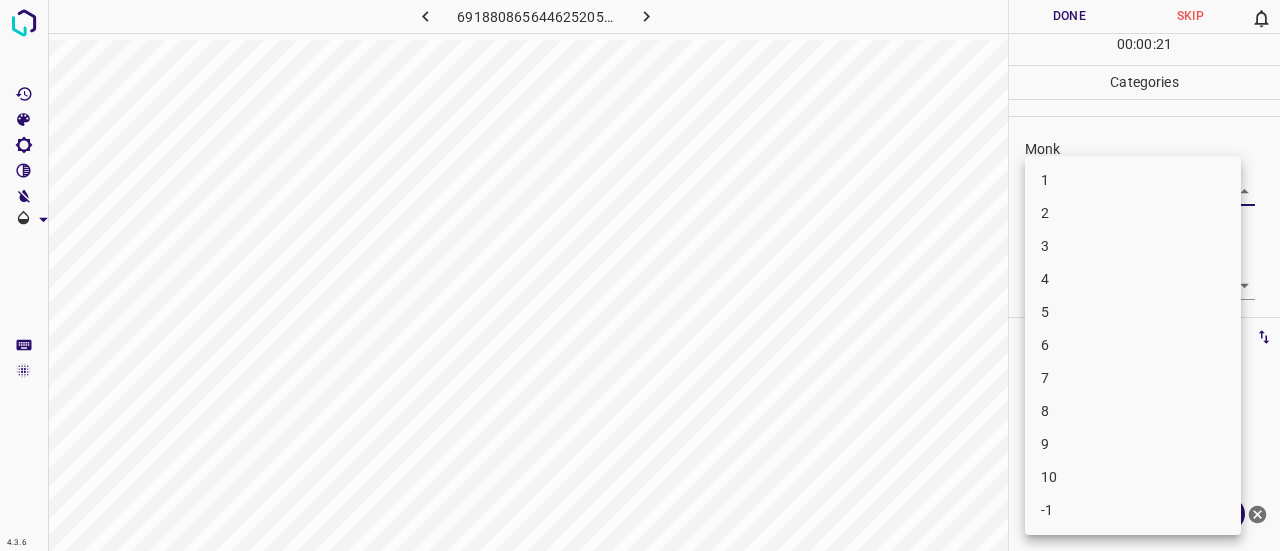 click on "4.3.6  6918808656446252056.png Done Skip 0 00   : 00   : 21   Categories Monk   Select ​  [PERSON_NAME]   Select ​ Labels   0 Categories 1 Monk 2  [PERSON_NAME] Tools Space Change between modes (Draw & Edit) I Auto labeling R Restore zoom M Zoom in N Zoom out Delete Delete selecte label Filters Z Restore filters X Saturation filter C Brightness filter V Contrast filter B Gray scale filter General O Download ¿Necesitas ayuda? Texto original Valora esta traducción Tu opinión servirá para ayudar a mejorar el Traductor de Google - Texto - Esconder - Borrar 1 2 3 4 5 6 7 8 9 10 -1" at bounding box center [640, 275] 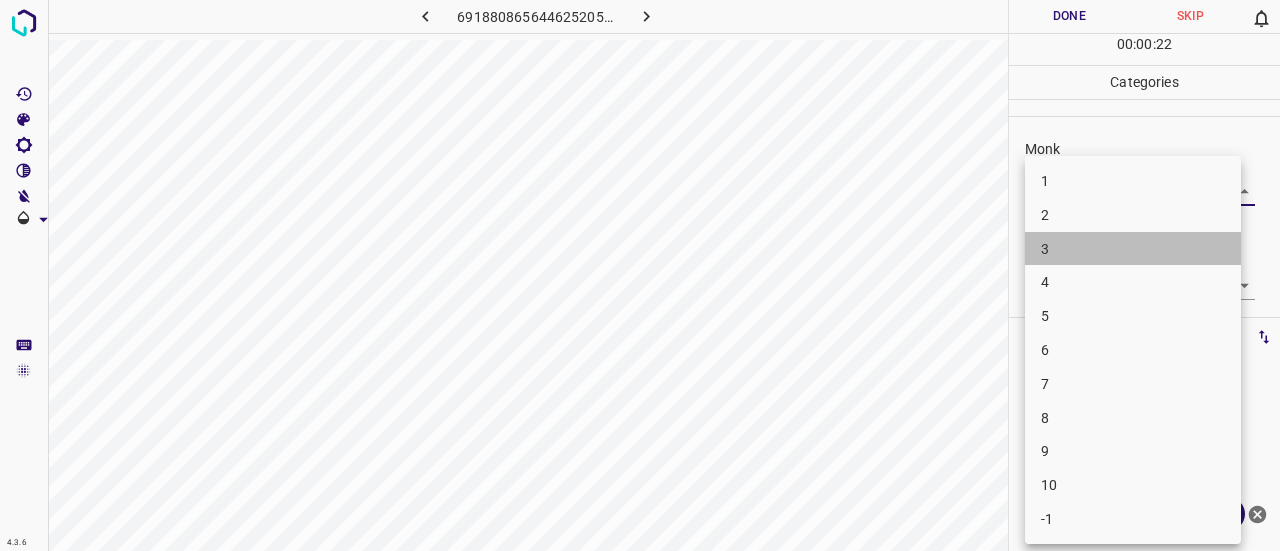 click on "3" at bounding box center [1133, 249] 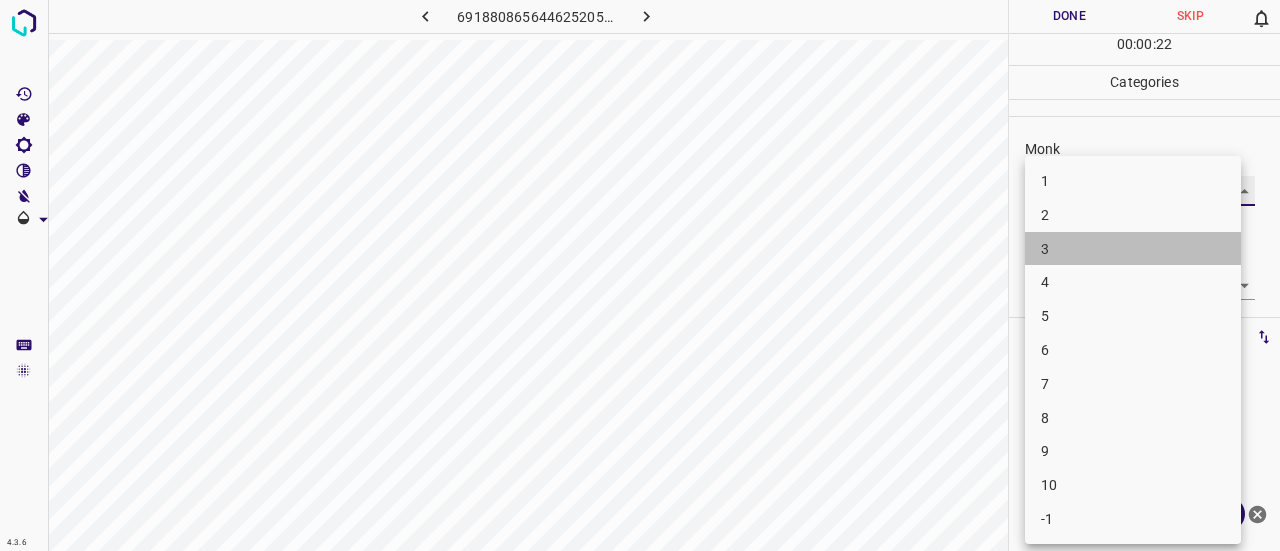 type on "3" 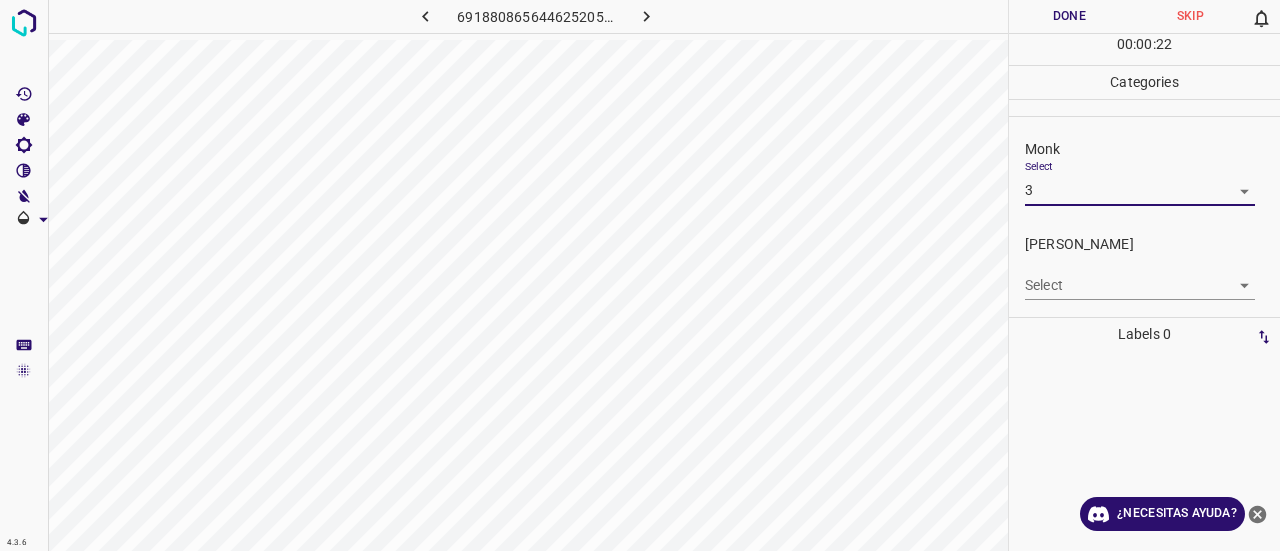 click on "4.3.6  6918808656446252056.png Done Skip 0 00   : 00   : 22   Categories Monk   Select 3 3  [PERSON_NAME]   Select ​ Labels   0 Categories 1 Monk 2  [PERSON_NAME] Tools Space Change between modes (Draw & Edit) I Auto labeling R Restore zoom M Zoom in N Zoom out Delete Delete selecte label Filters Z Restore filters X Saturation filter C Brightness filter V Contrast filter B Gray scale filter General O Download ¿Necesitas ayuda? Texto original Valora esta traducción Tu opinión servirá para ayudar a mejorar el Traductor de Google - Texto - Esconder - Borrar" at bounding box center [640, 275] 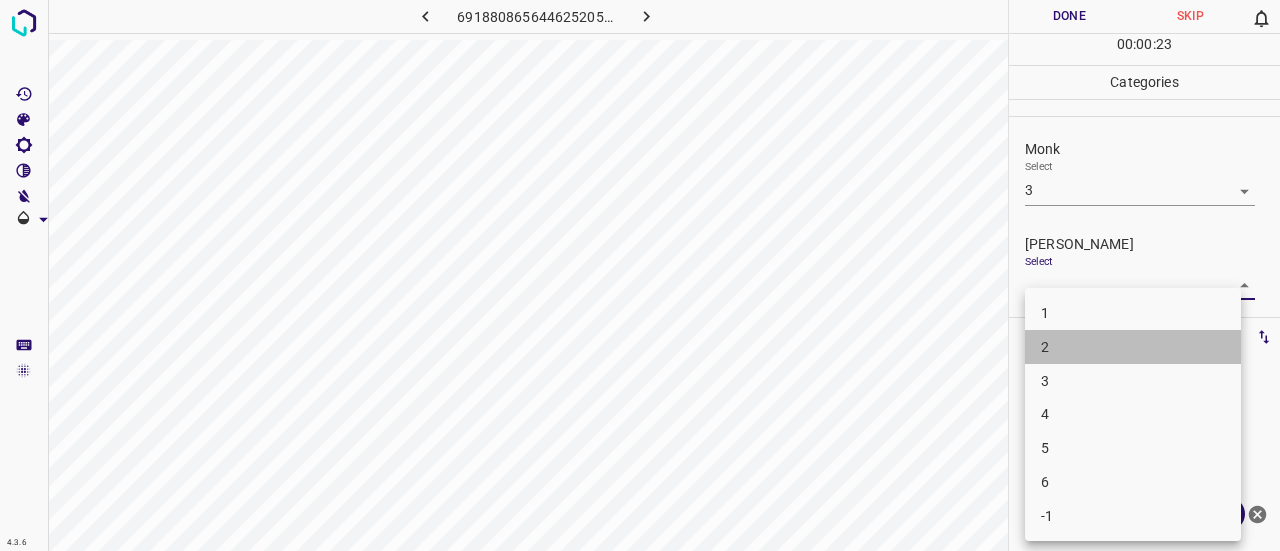 click on "2" at bounding box center [1133, 347] 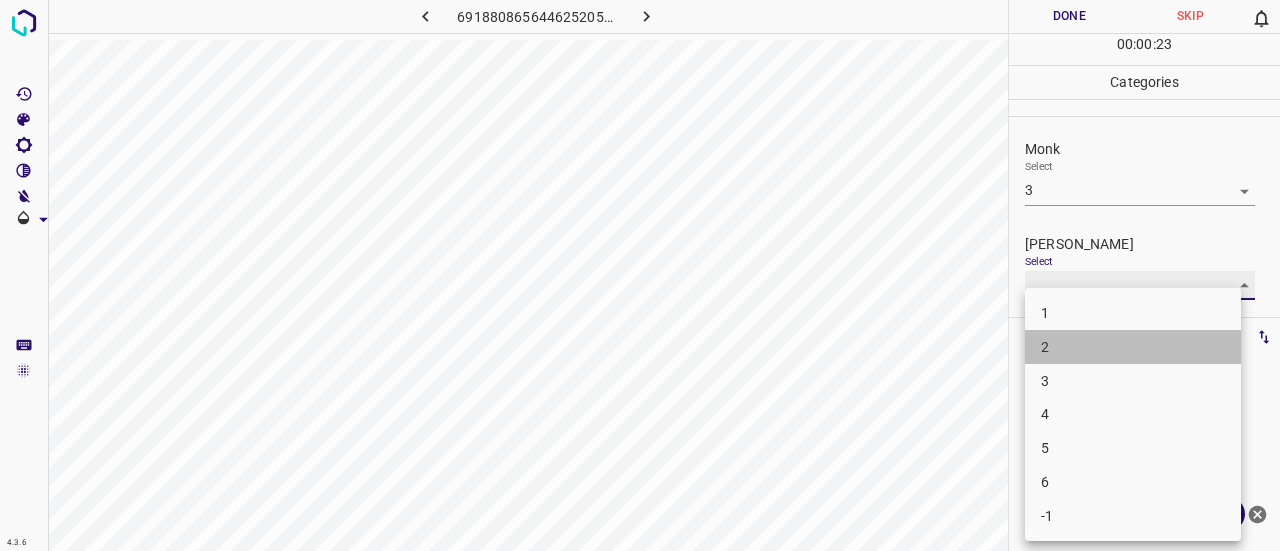 type on "2" 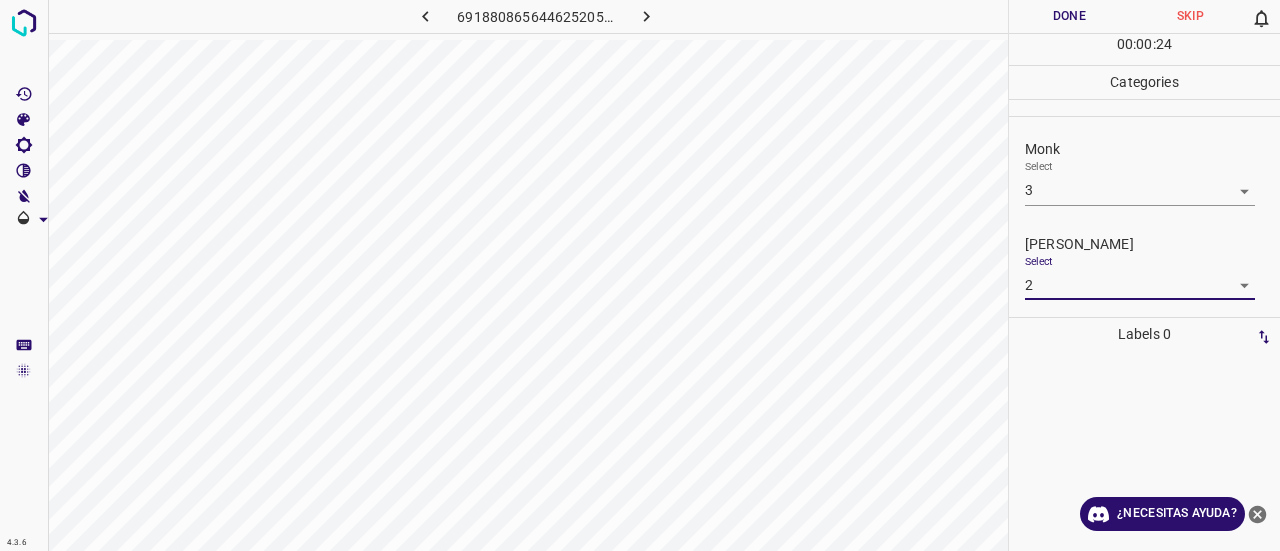 click on "Done" at bounding box center (1069, 16) 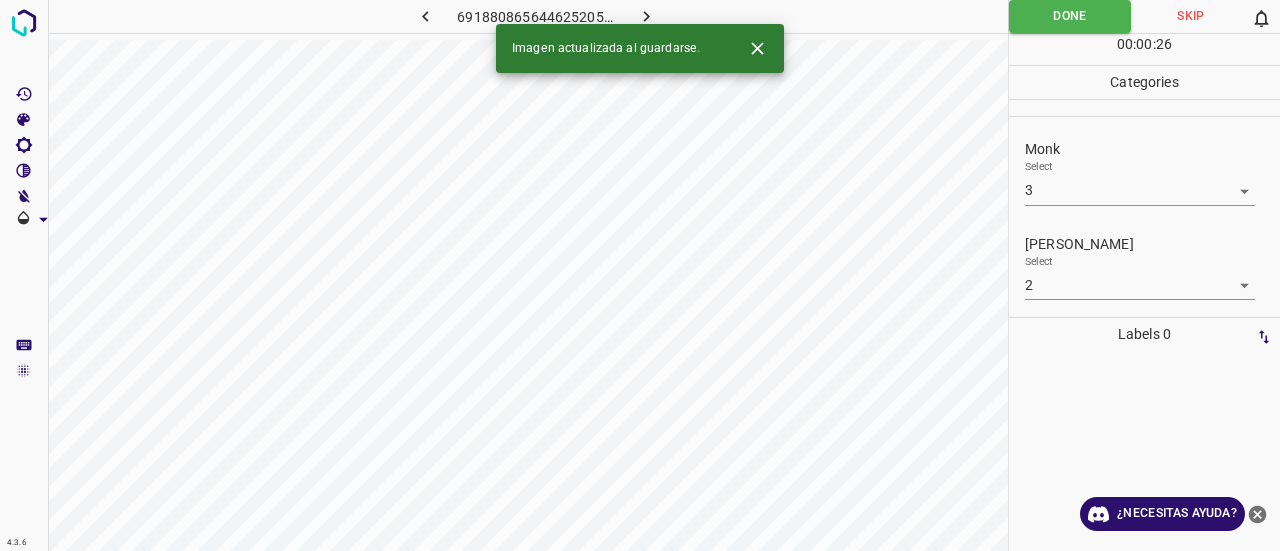 click 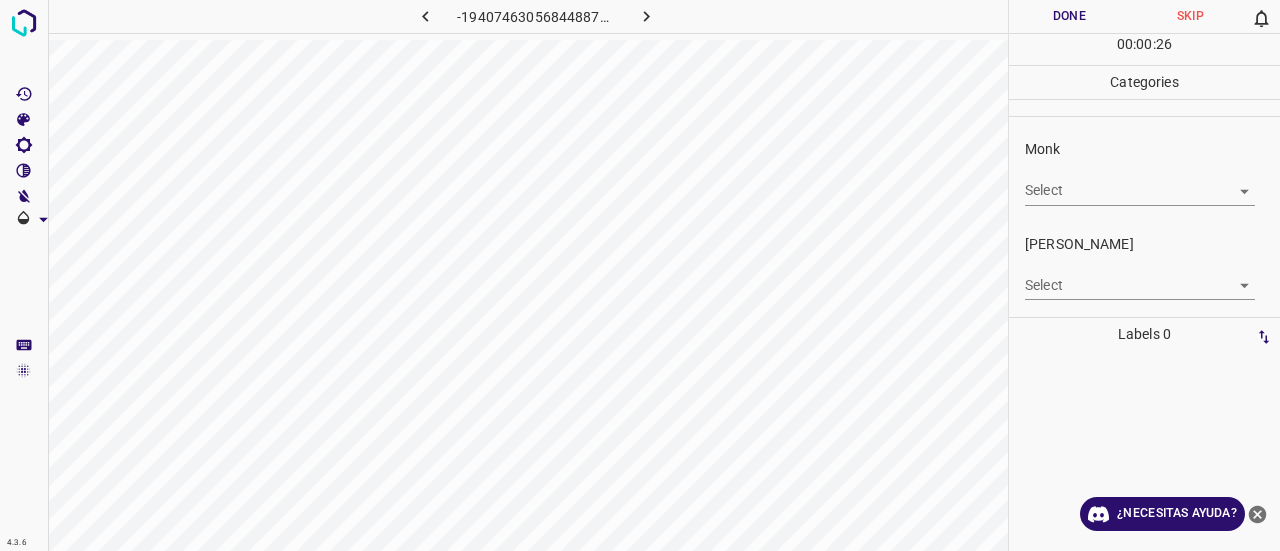 click on "4.3.6  -1940746305684488736.png Done Skip 0 00   : 00   : 26   Categories Monk   Select ​  [PERSON_NAME]   Select ​ Labels   0 Categories 1 Monk 2  [PERSON_NAME] Tools Space Change between modes (Draw & Edit) I Auto labeling R Restore zoom M Zoom in N Zoom out Delete Delete selecte label Filters Z Restore filters X Saturation filter C Brightness filter V Contrast filter B Gray scale filter General O Download ¿Necesitas ayuda? Texto original Valora esta traducción Tu opinión servirá para ayudar a mejorar el Traductor de Google - Texto - Esconder - Borrar" at bounding box center (640, 275) 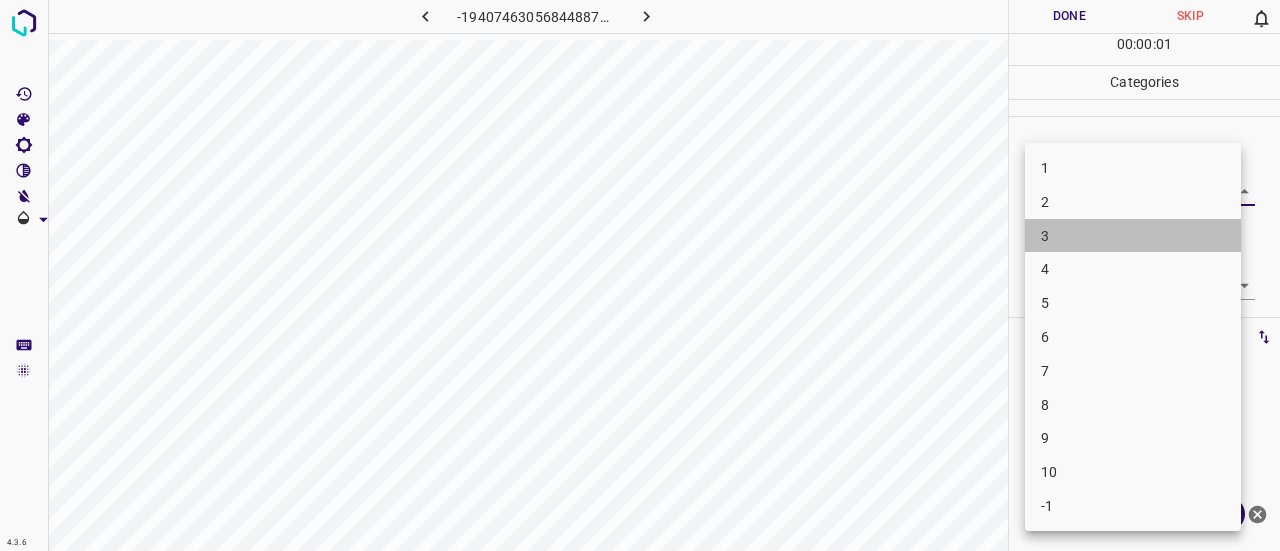 click on "3" at bounding box center [1133, 236] 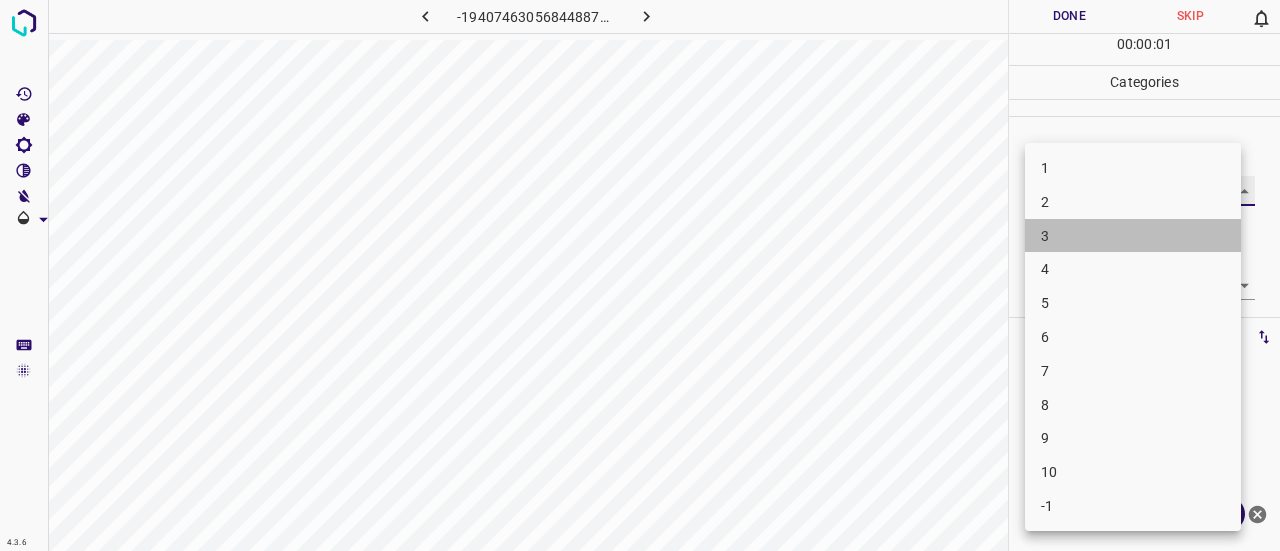 type on "3" 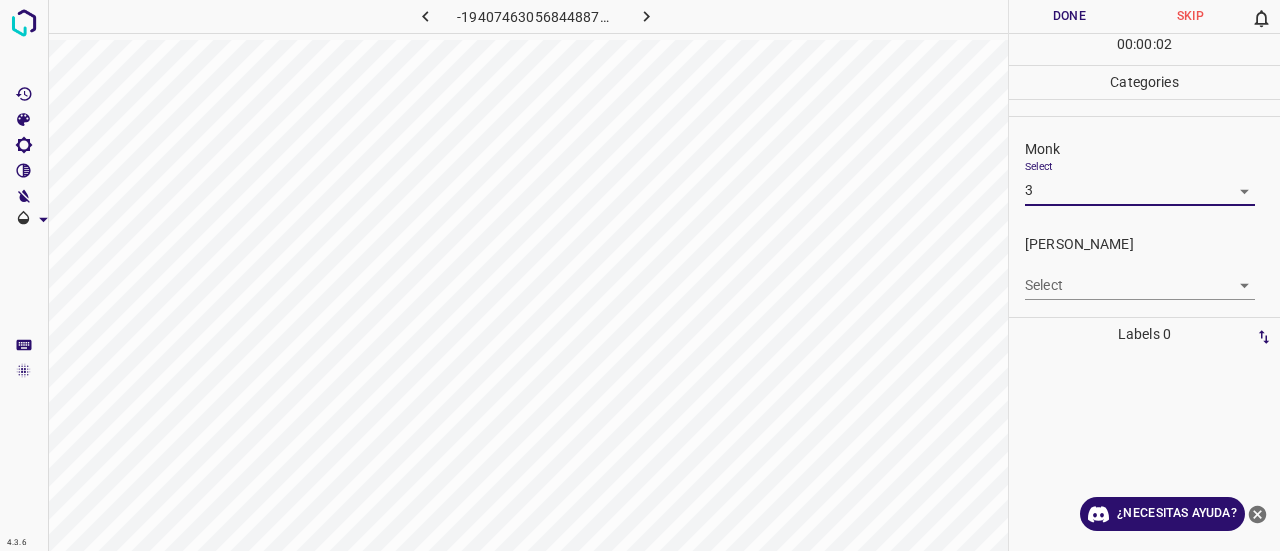 click on "4.3.6  -1940746305684488736.png Done Skip 0 00   : 00   : 02   Categories Monk   Select 3 3  [PERSON_NAME]   Select ​ Labels   0 Categories 1 Monk 2  [PERSON_NAME] Tools Space Change between modes (Draw & Edit) I Auto labeling R Restore zoom M Zoom in N Zoom out Delete Delete selecte label Filters Z Restore filters X Saturation filter C Brightness filter V Contrast filter B Gray scale filter General O Download ¿Necesitas ayuda? Texto original Valora esta traducción Tu opinión servirá para ayudar a mejorar el Traductor de Google - Texto - Esconder - Borrar" at bounding box center [640, 275] 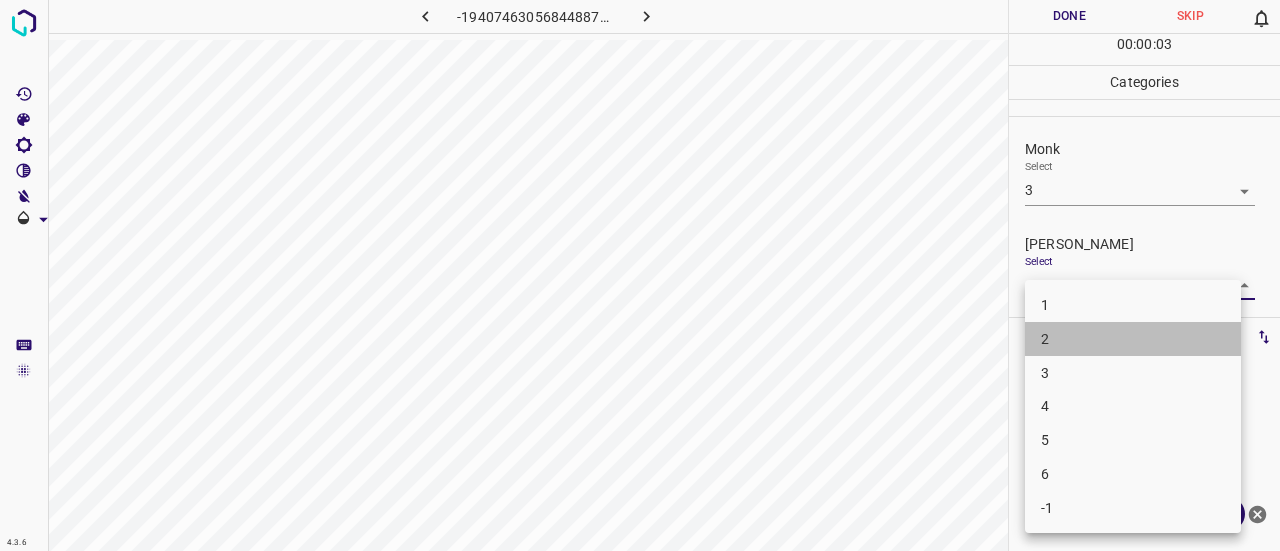 click on "2" at bounding box center [1133, 339] 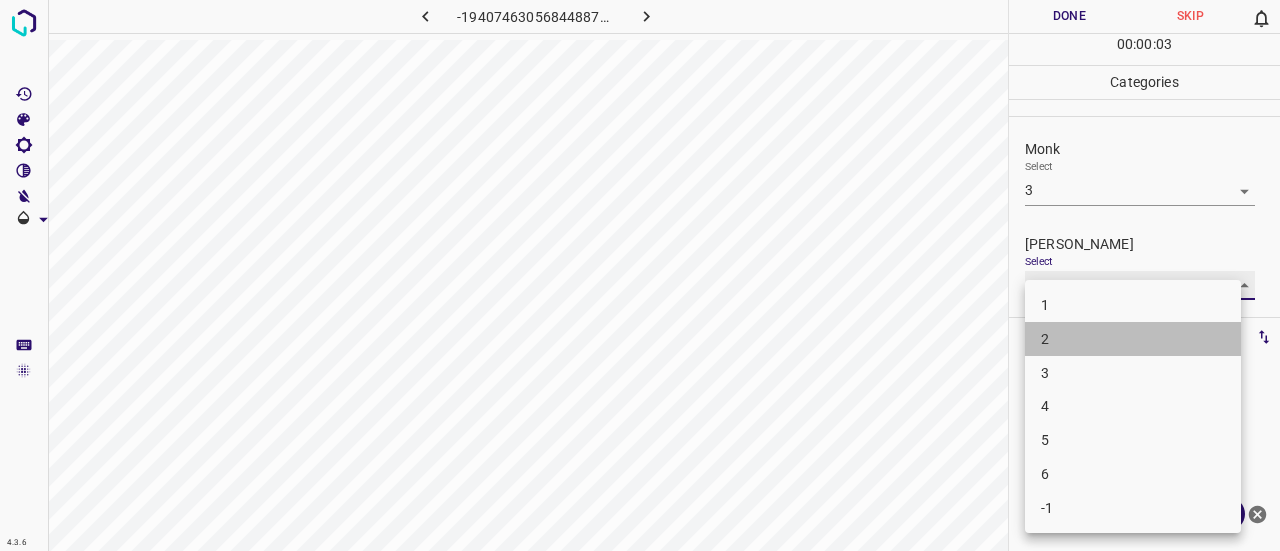 type on "2" 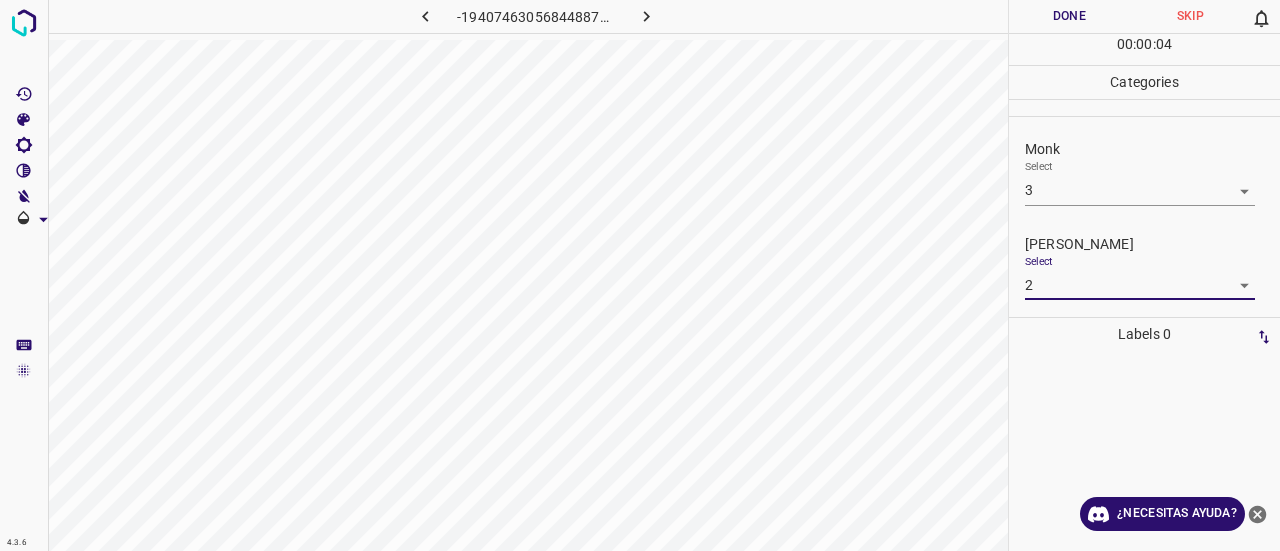 click on "Done" at bounding box center [1069, 16] 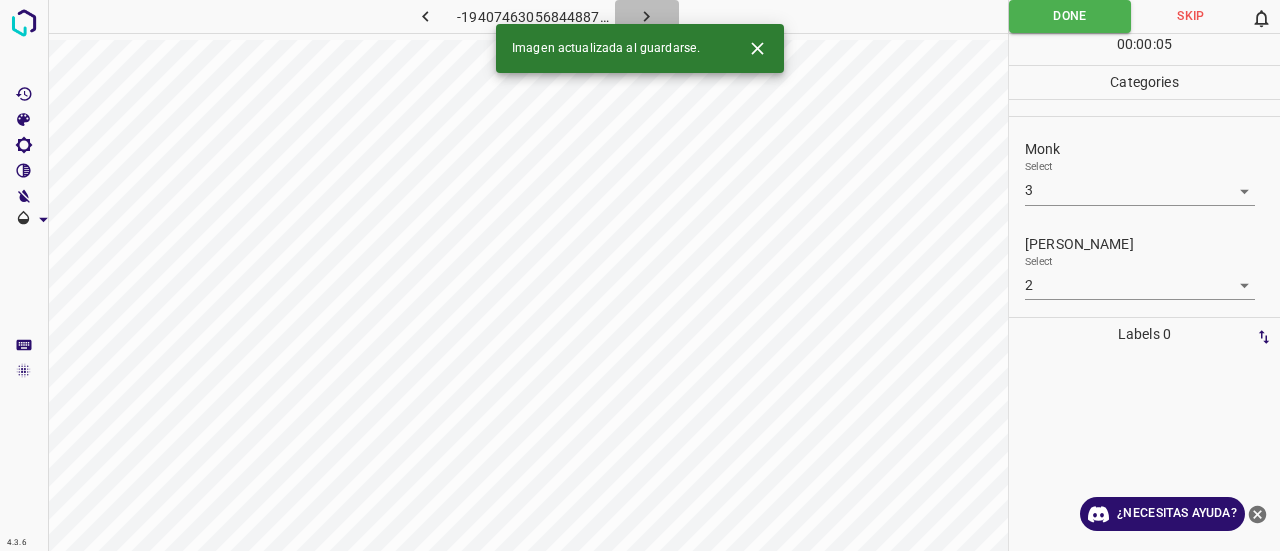 click at bounding box center (647, 16) 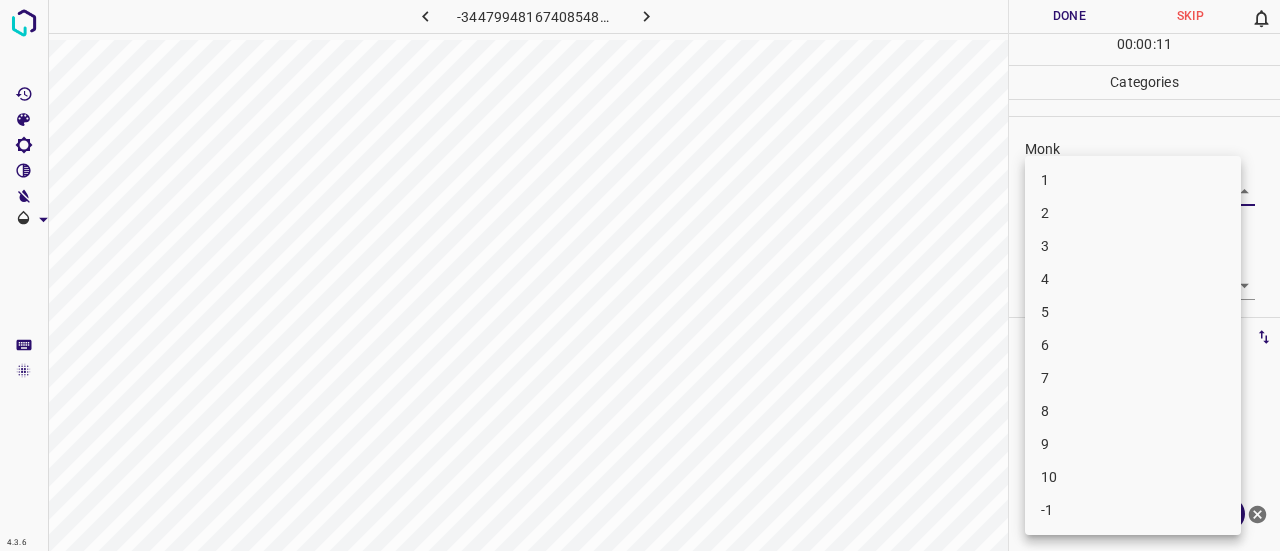 click on "4.3.6  -3447994816740854827.png Done Skip 0 00   : 00   : 11   Categories Monk   Select ​  [PERSON_NAME]   Select ​ Labels   0 Categories 1 Monk 2  [PERSON_NAME] Tools Space Change between modes (Draw & Edit) I Auto labeling R Restore zoom M Zoom in N Zoom out Delete Delete selecte label Filters Z Restore filters X Saturation filter C Brightness filter V Contrast filter B Gray scale filter General O Download ¿Necesitas ayuda? Texto original Valora esta traducción Tu opinión servirá para ayudar a mejorar el Traductor de Google - Texto - Esconder - Borrar 1 2 3 4 5 6 7 8 9 10 -1" at bounding box center (640, 275) 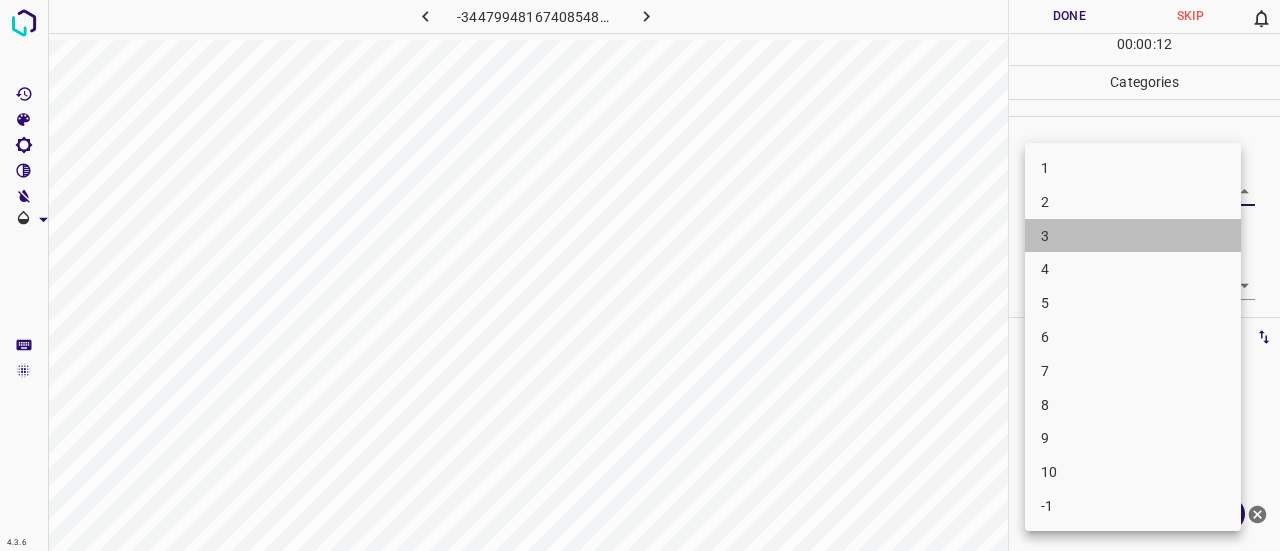 click on "3" at bounding box center [1133, 236] 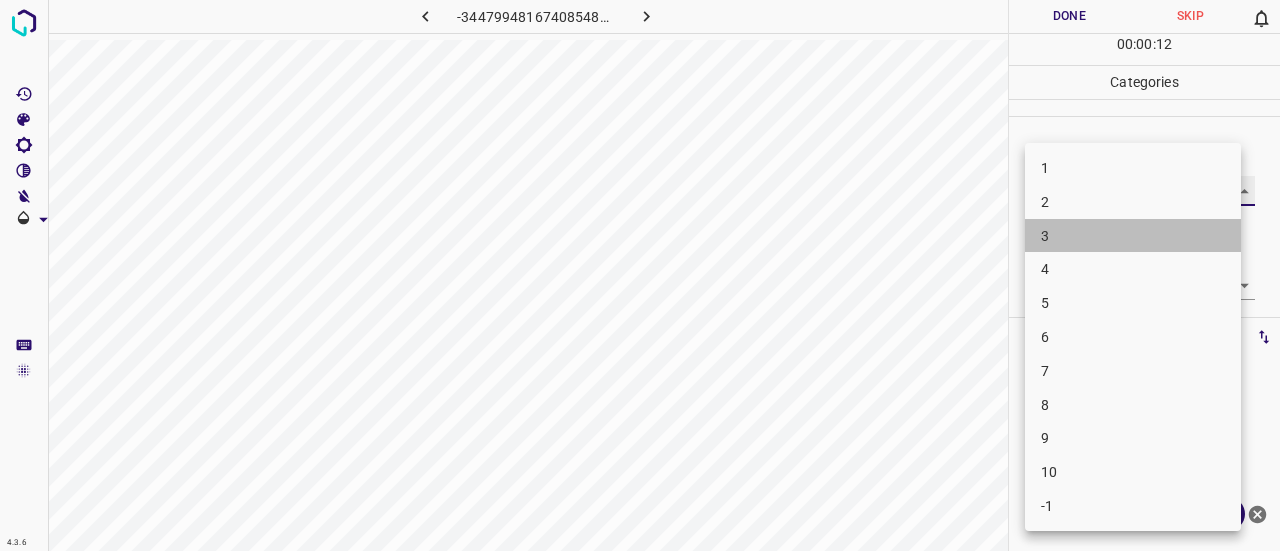 type on "3" 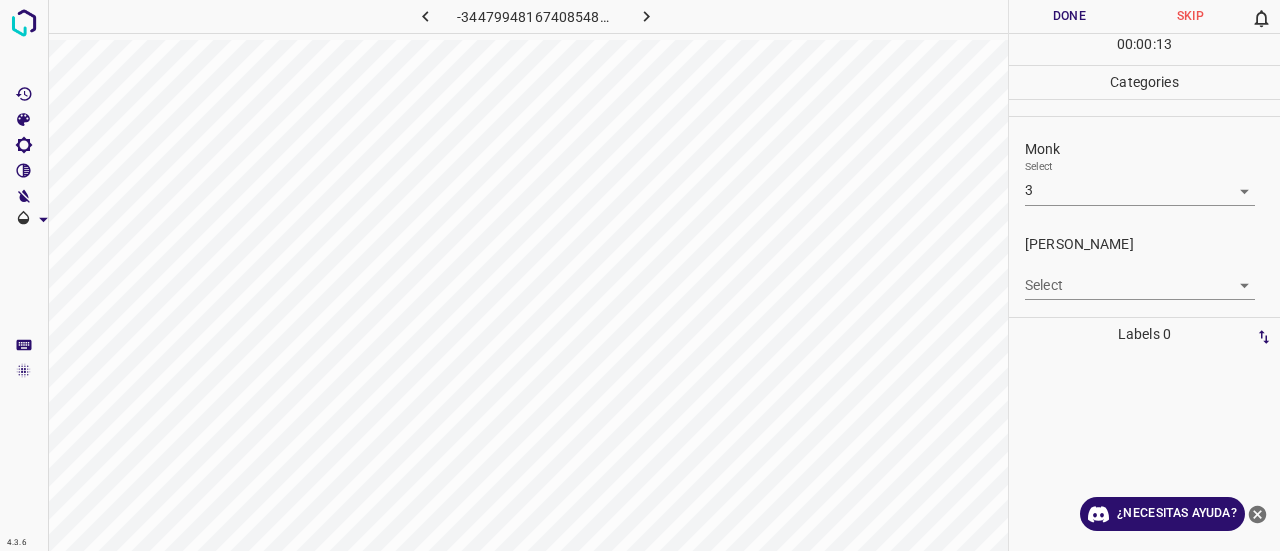 click on "4.3.6  -3447994816740854827.png Done Skip 0 00   : 00   : 13   Categories Monk   Select 3 3  [PERSON_NAME]   Select ​ Labels   0 Categories 1 Monk 2  [PERSON_NAME] Tools Space Change between modes (Draw & Edit) I Auto labeling R Restore zoom M Zoom in N Zoom out Delete Delete selecte label Filters Z Restore filters X Saturation filter C Brightness filter V Contrast filter B Gray scale filter General O Download ¿Necesitas ayuda? Texto original Valora esta traducción Tu opinión servirá para ayudar a mejorar el Traductor de Google - Texto - Esconder - Borrar" at bounding box center (640, 275) 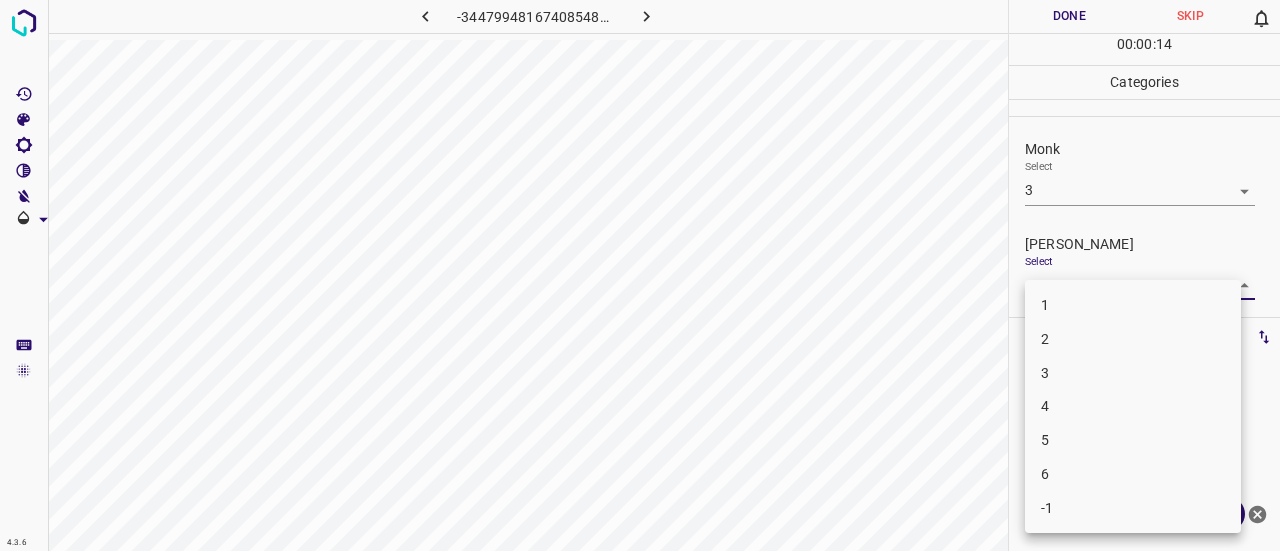 click on "2" at bounding box center (1133, 339) 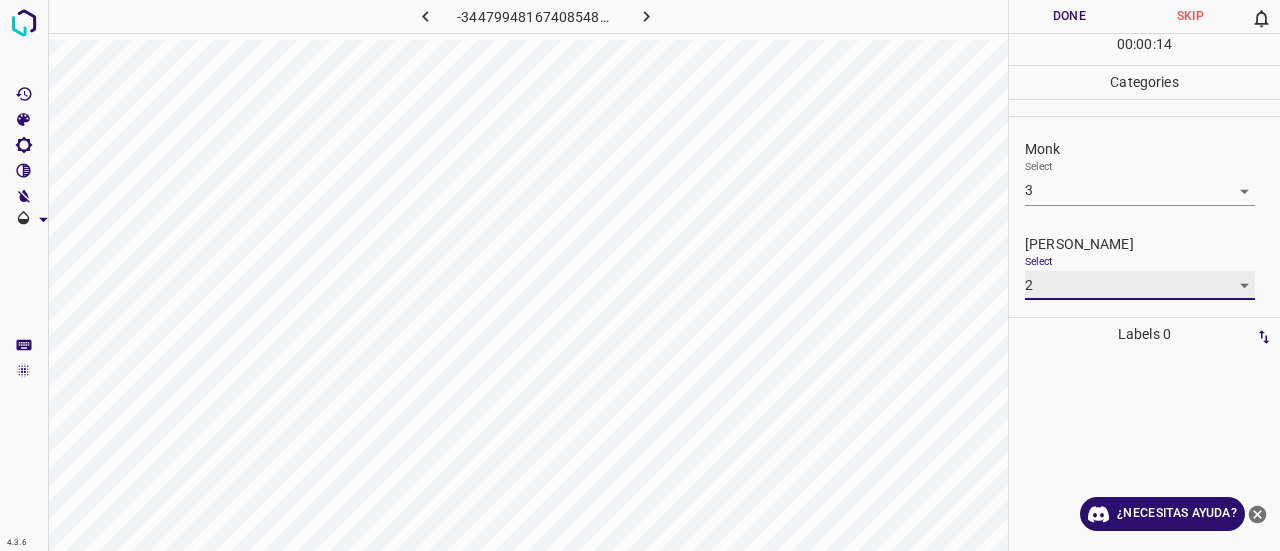 type on "2" 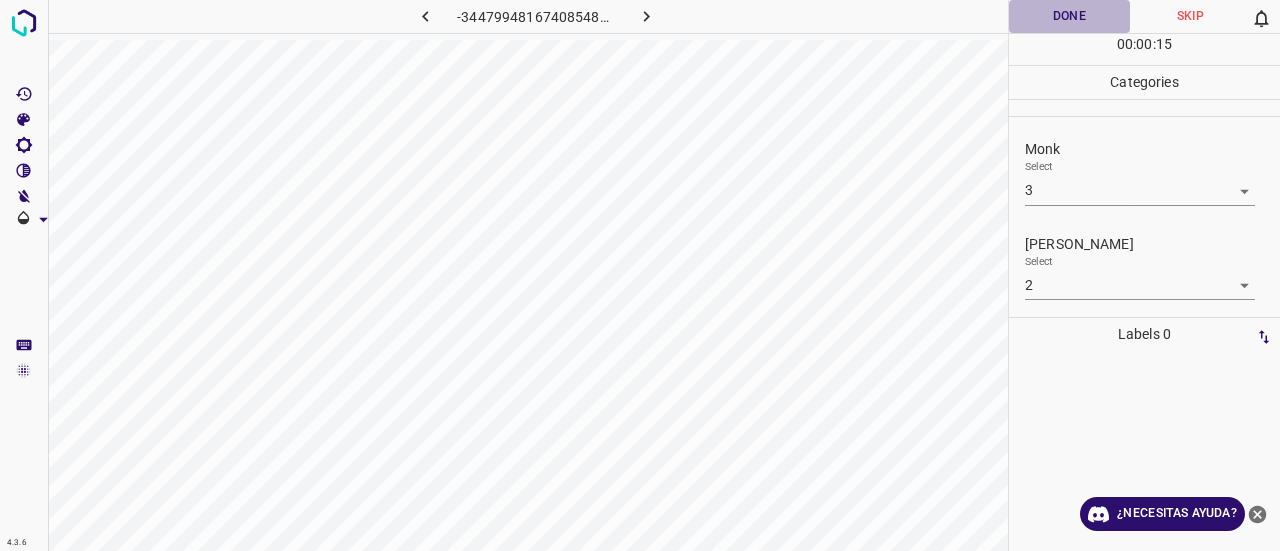 click on "Done" at bounding box center (1069, 16) 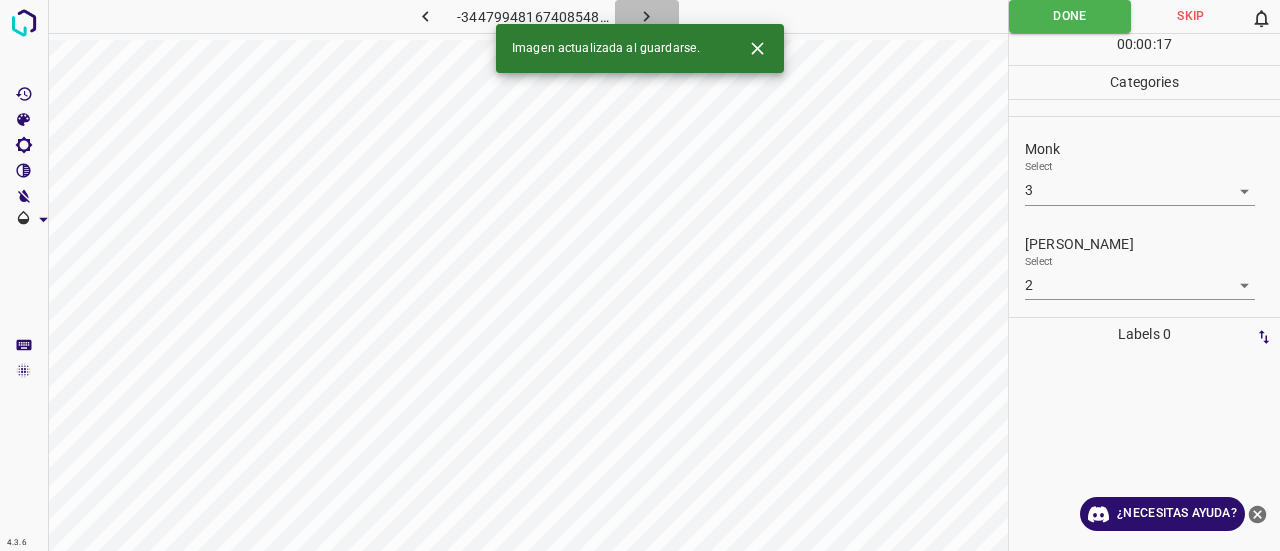click at bounding box center [647, 16] 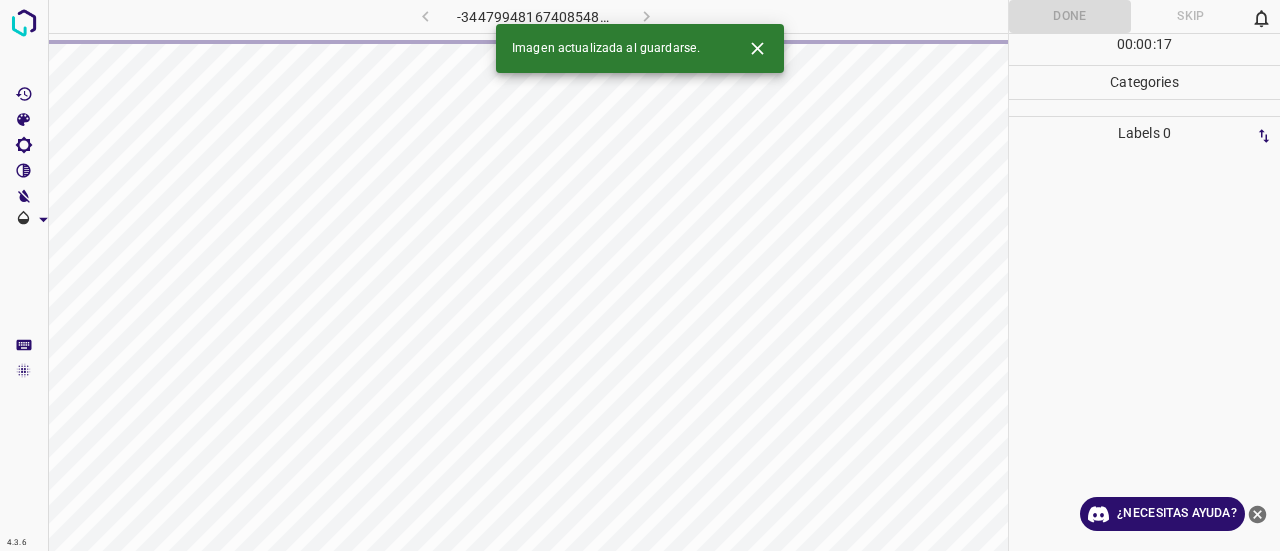 click 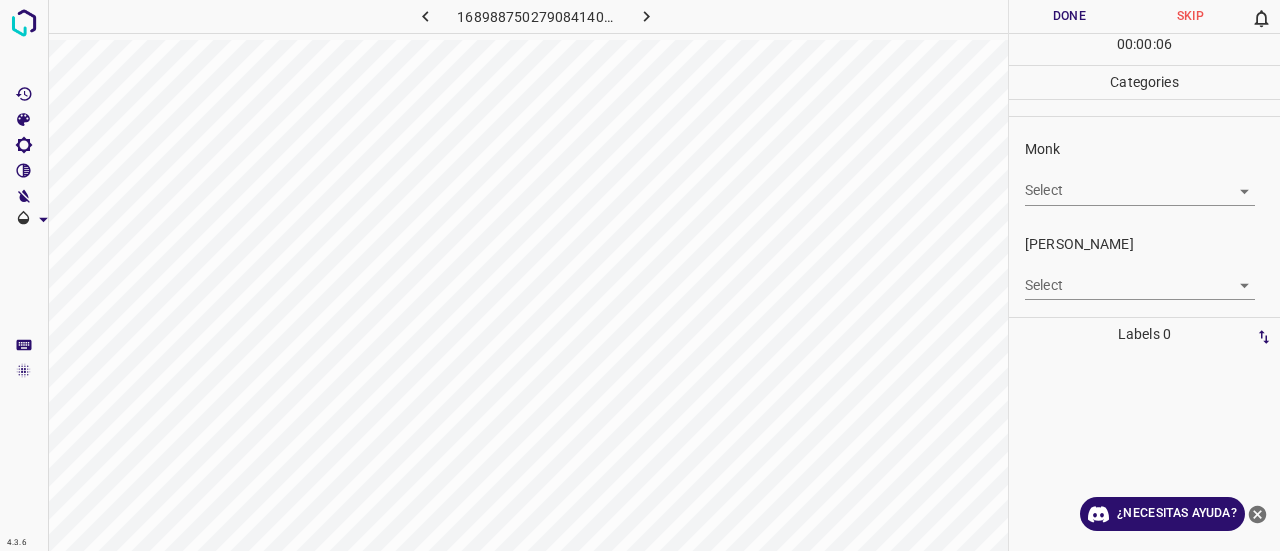 click on "4.3.6  168988750279084140.png Done Skip 0 00   : 00   : 06   Categories Monk   Select ​  [PERSON_NAME]   Select ​ Labels   0 Categories 1 Monk 2  [PERSON_NAME] Tools Space Change between modes (Draw & Edit) I Auto labeling R Restore zoom M Zoom in N Zoom out Delete Delete selecte label Filters Z Restore filters X Saturation filter C Brightness filter V Contrast filter B Gray scale filter General O Download ¿Necesitas ayuda? Texto original Valora esta traducción Tu opinión servirá para ayudar a mejorar el Traductor de Google - Texto - Esconder - Borrar" at bounding box center (640, 275) 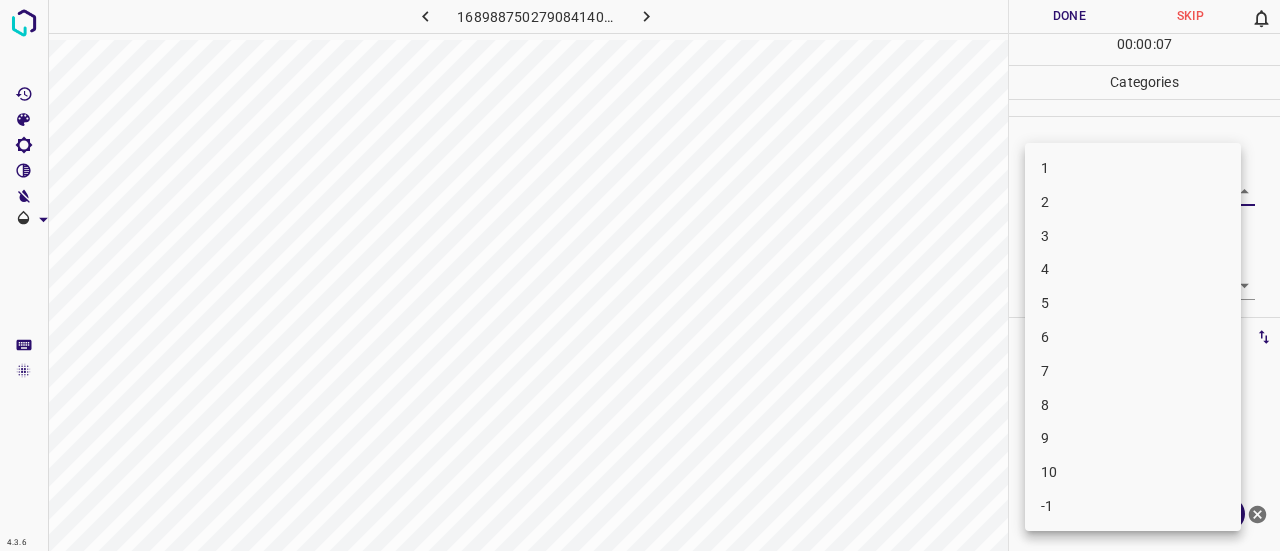 click on "2" at bounding box center [1133, 202] 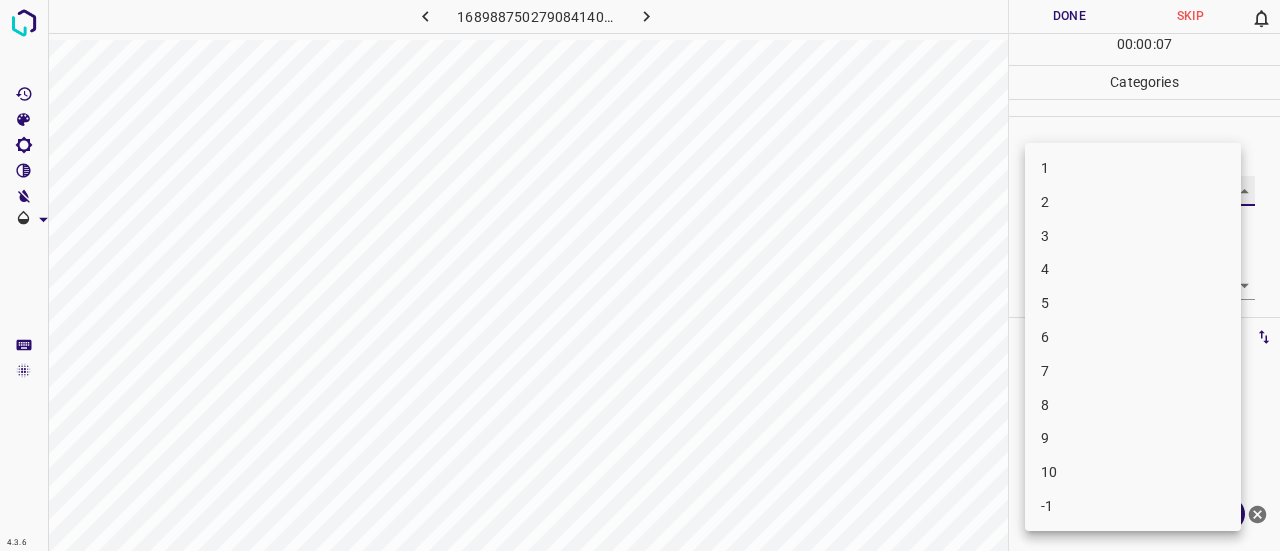 type on "2" 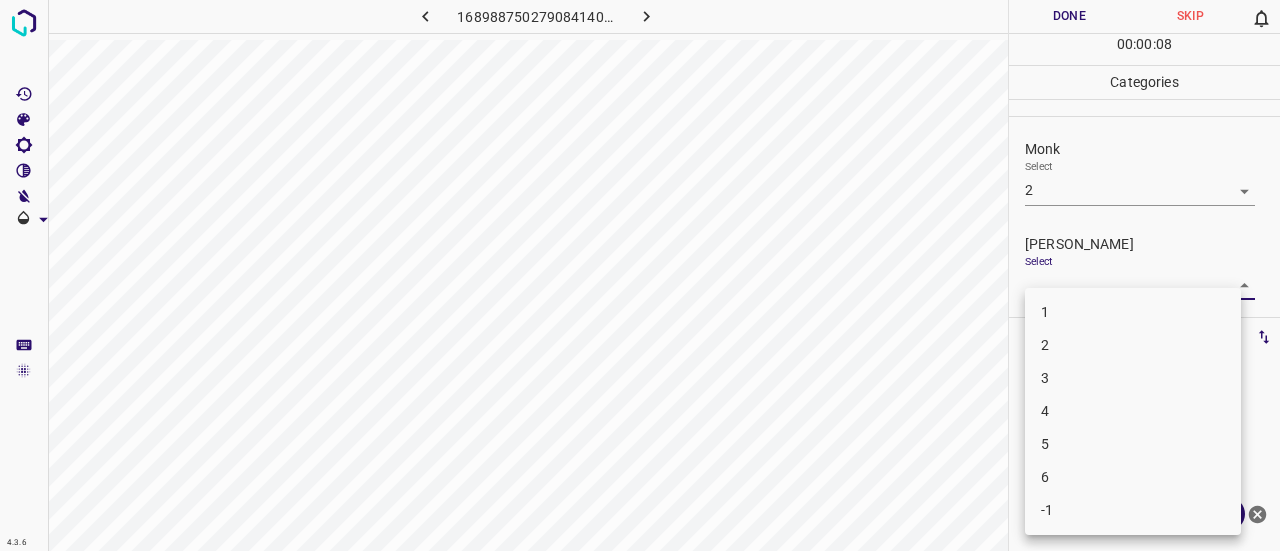 click on "4.3.6  168988750279084140.png Done Skip 0 00   : 00   : 08   Categories Monk   Select 2 2  [PERSON_NAME]   Select ​ Labels   0 Categories 1 Monk 2  [PERSON_NAME] Tools Space Change between modes (Draw & Edit) I Auto labeling R Restore zoom M Zoom in N Zoom out Delete Delete selecte label Filters Z Restore filters X Saturation filter C Brightness filter V Contrast filter B Gray scale filter General O Download ¿Necesitas ayuda? Texto original Valora esta traducción Tu opinión servirá para ayudar a mejorar el Traductor de Google - Texto - Esconder - Borrar 1 2 3 4 5 6 -1" at bounding box center (640, 275) 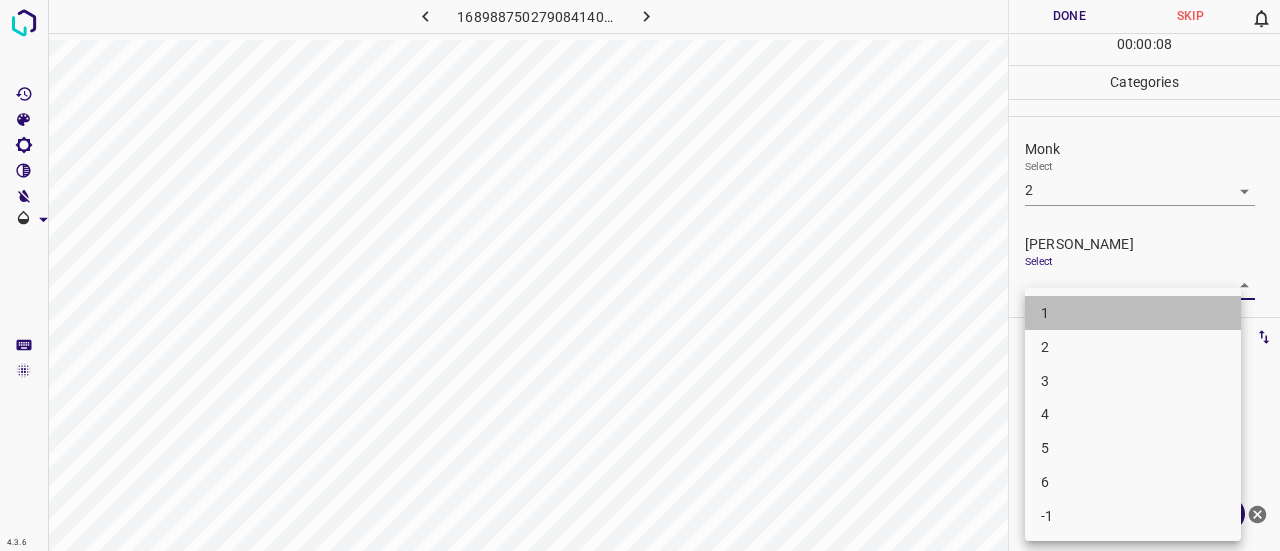 click on "1" at bounding box center [1133, 313] 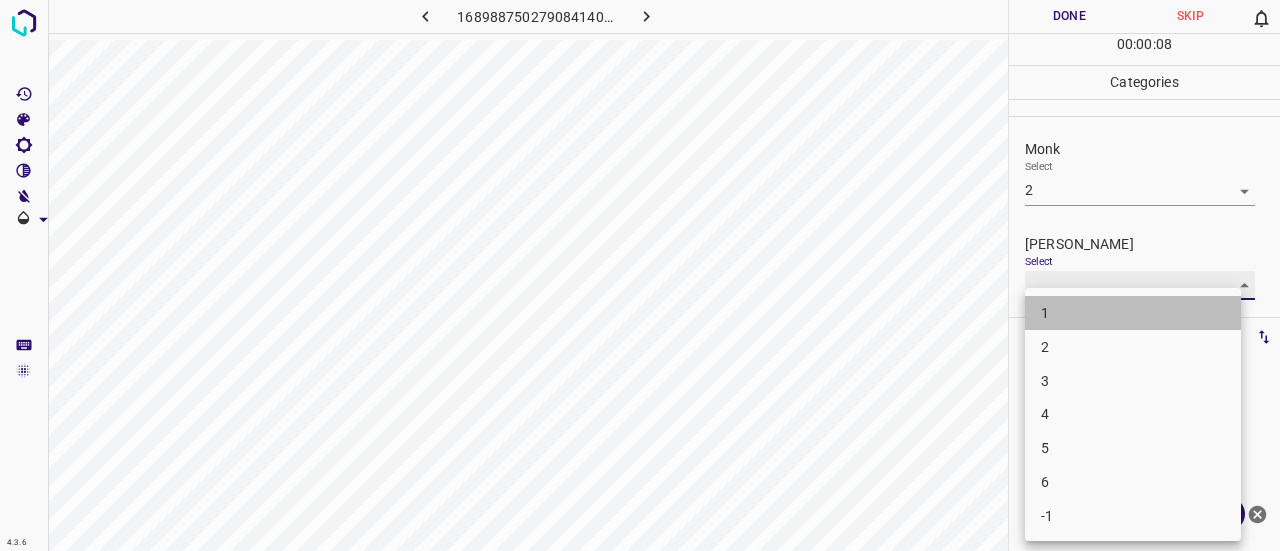 type on "1" 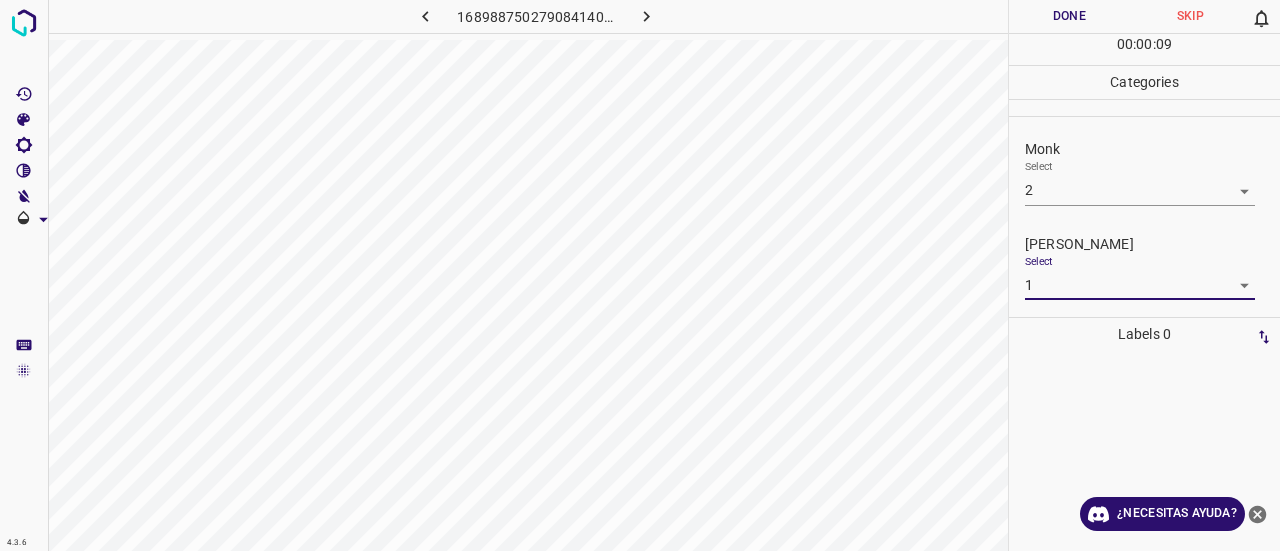 click on "Done" at bounding box center [1069, 16] 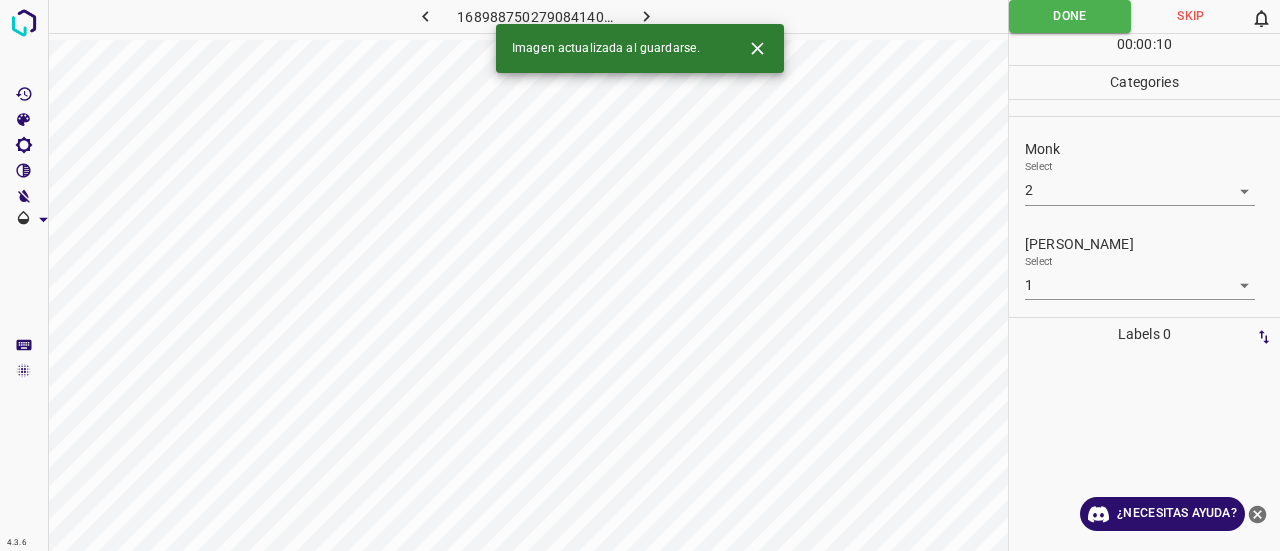 click 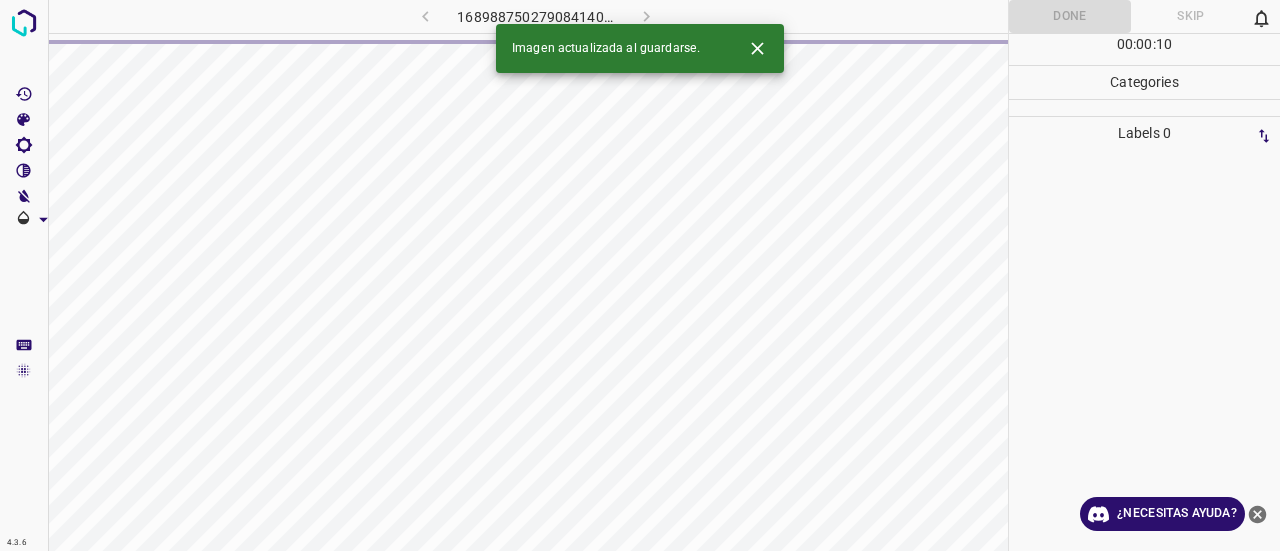 click 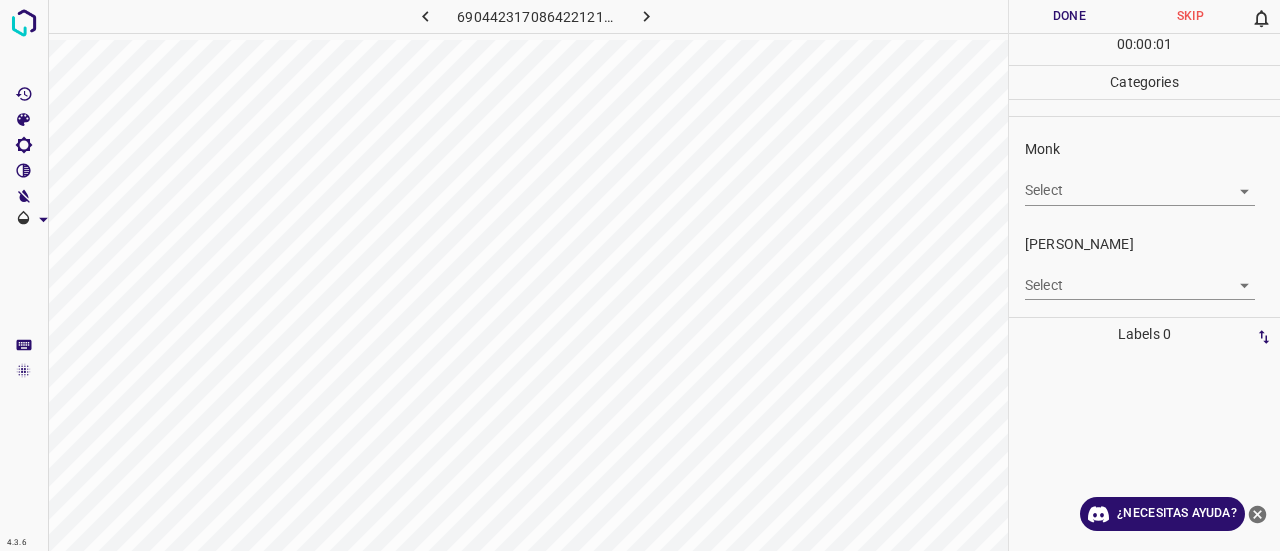 click on "4.3.6  690442317086422121.png Done Skip 0 00   : 00   : 01   Categories Monk   Select ​  [PERSON_NAME]   Select ​ Labels   0 Categories 1 Monk 2  [PERSON_NAME] Tools Space Change between modes (Draw & Edit) I Auto labeling R Restore zoom M Zoom in N Zoom out Delete Delete selecte label Filters Z Restore filters X Saturation filter C Brightness filter V Contrast filter B Gray scale filter General O Download ¿Necesitas ayuda? Texto original Valora esta traducción Tu opinión servirá para ayudar a mejorar el Traductor de Google - Texto - Esconder - Borrar" at bounding box center [640, 275] 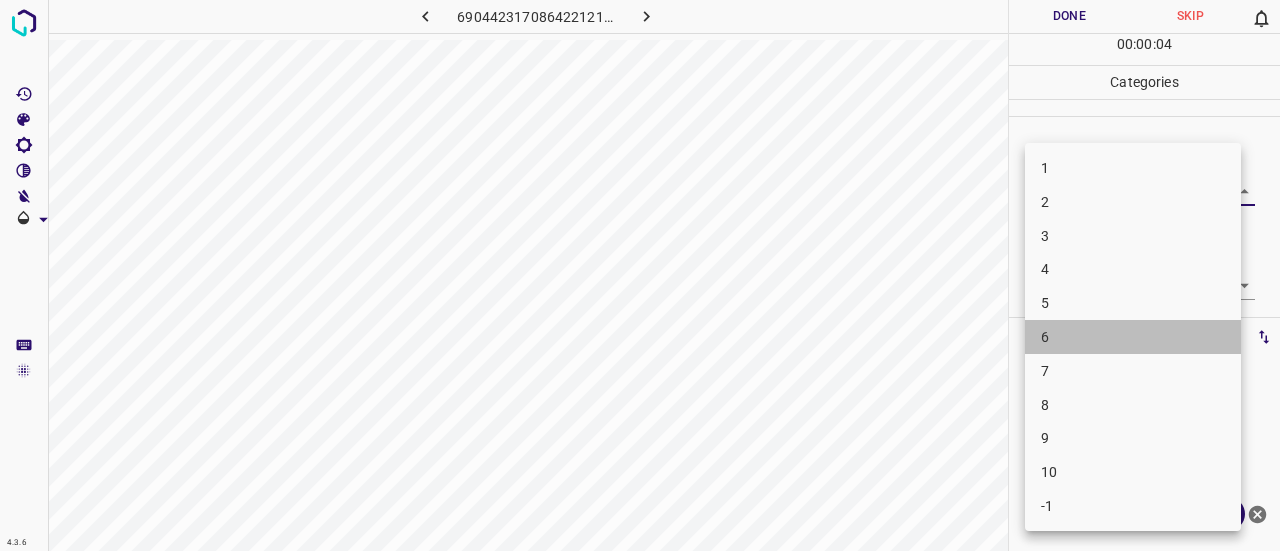 click on "6" at bounding box center (1133, 337) 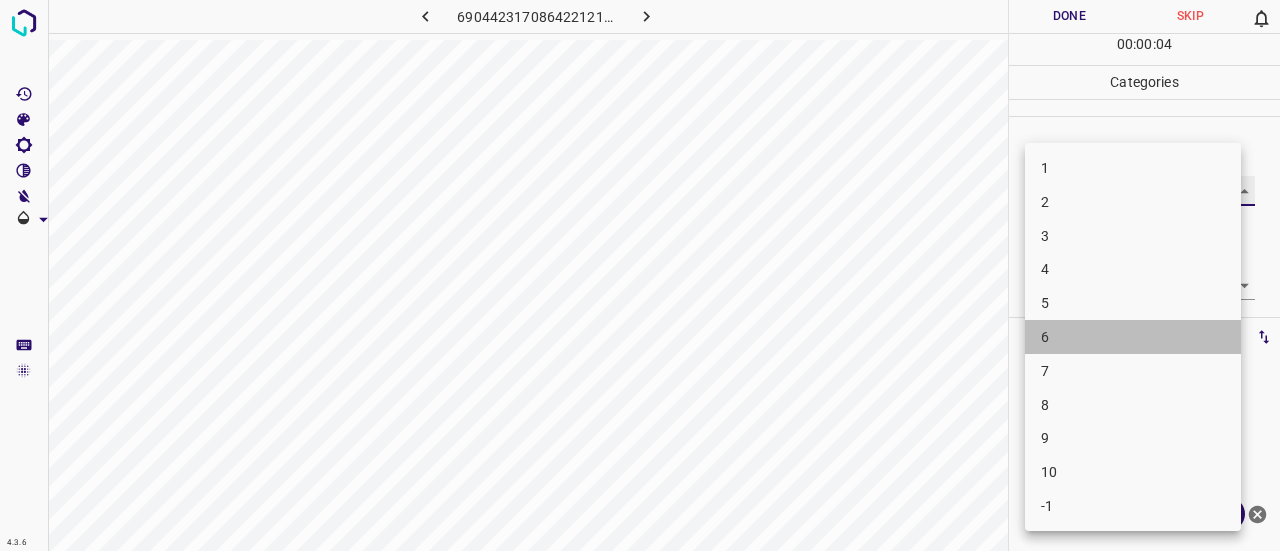 type on "6" 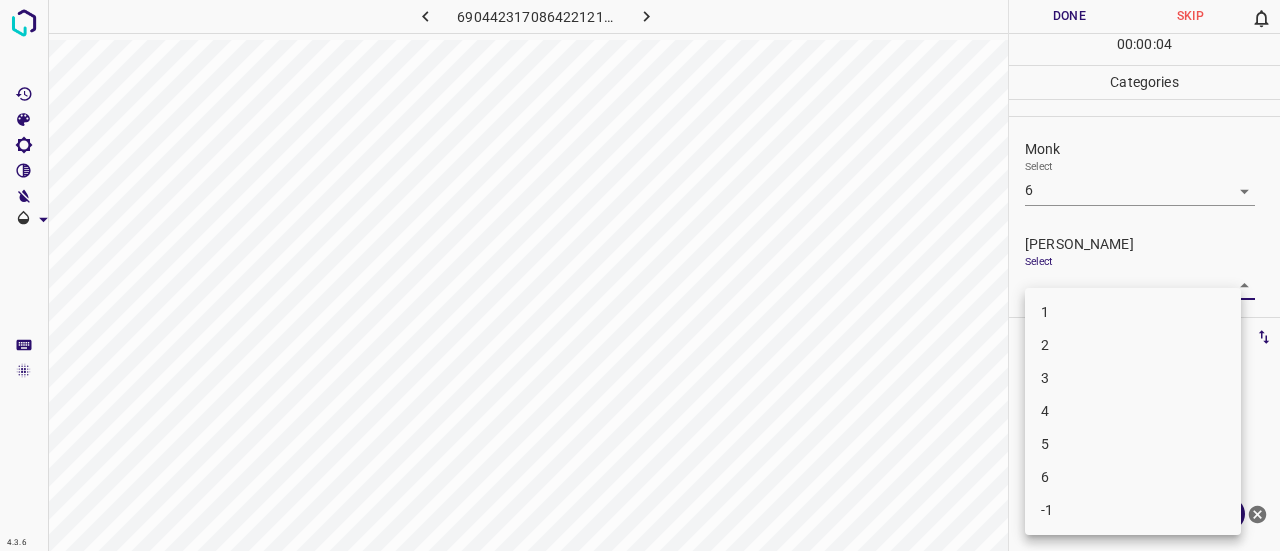 click on "4.3.6  690442317086422121.png Done Skip 0 00   : 00   : 04   Categories Monk   Select 6 6  [PERSON_NAME]   Select ​ Labels   0 Categories 1 Monk 2  [PERSON_NAME] Tools Space Change between modes (Draw & Edit) I Auto labeling R Restore zoom M Zoom in N Zoom out Delete Delete selecte label Filters Z Restore filters X Saturation filter C Brightness filter V Contrast filter B Gray scale filter General O Download ¿Necesitas ayuda? Texto original Valora esta traducción Tu opinión servirá para ayudar a mejorar el Traductor de Google - Texto - Esconder - Borrar 1 2 3 4 5 6 -1" at bounding box center [640, 275] 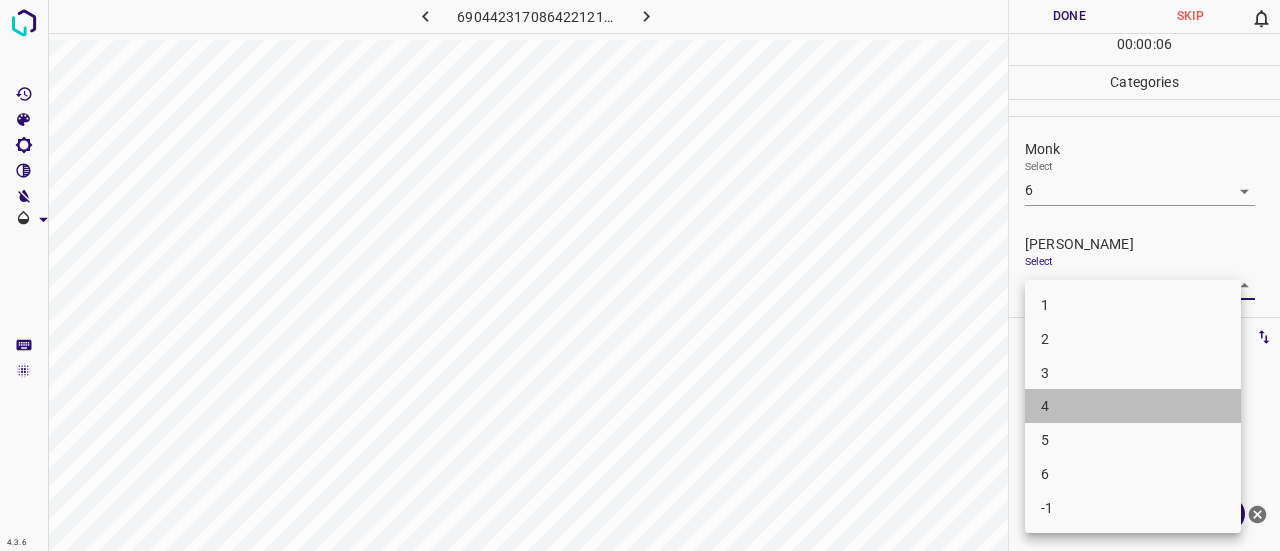 click on "4" at bounding box center [1133, 406] 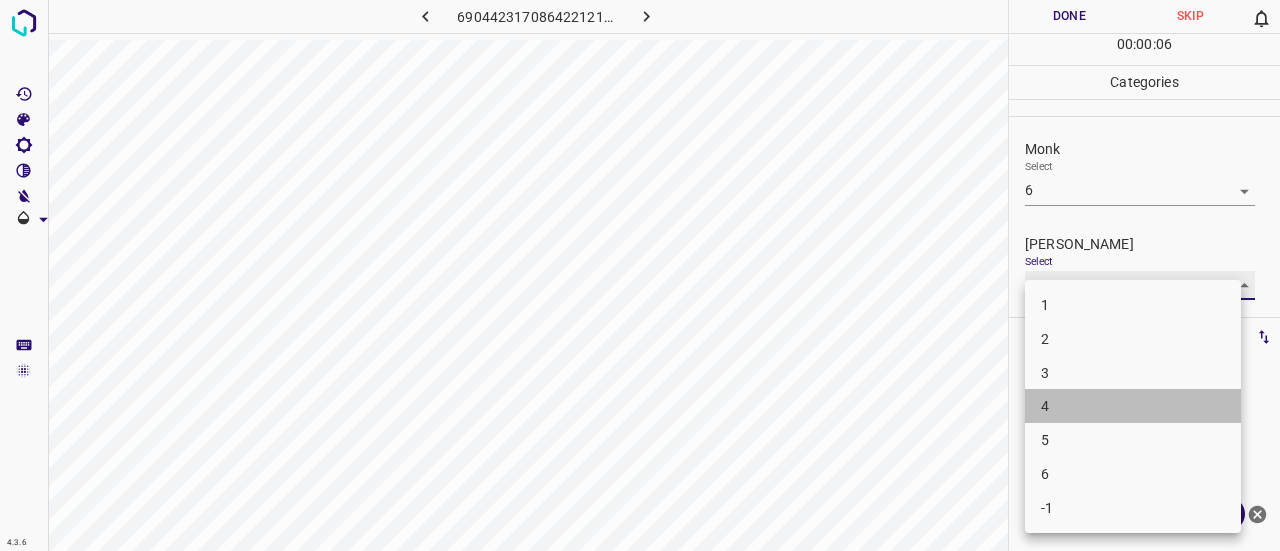 type on "4" 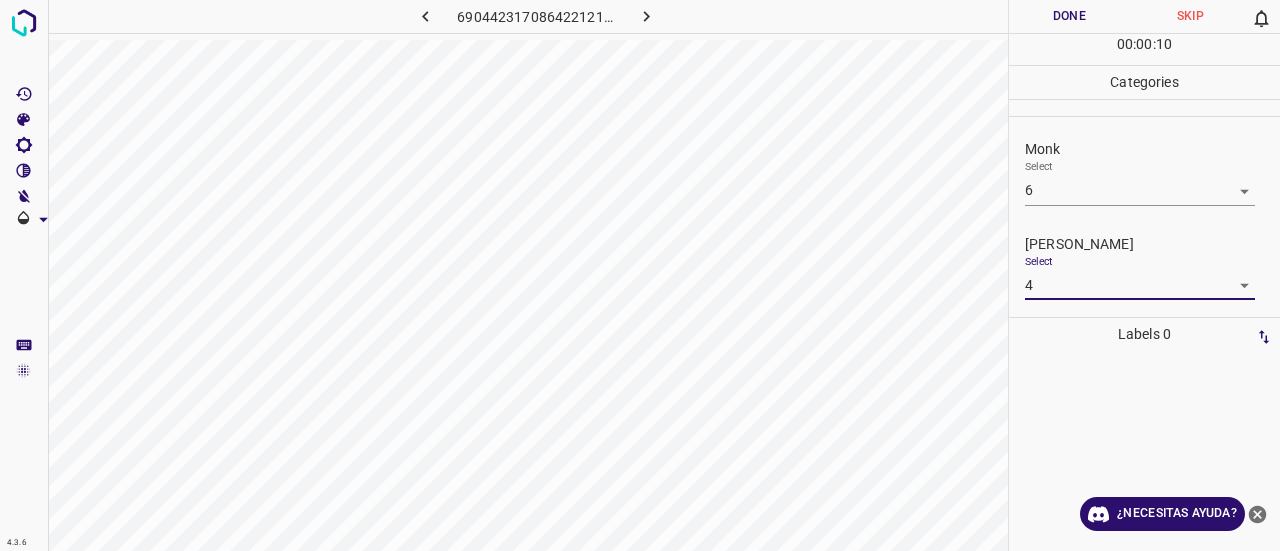 click on "Done" at bounding box center (1069, 16) 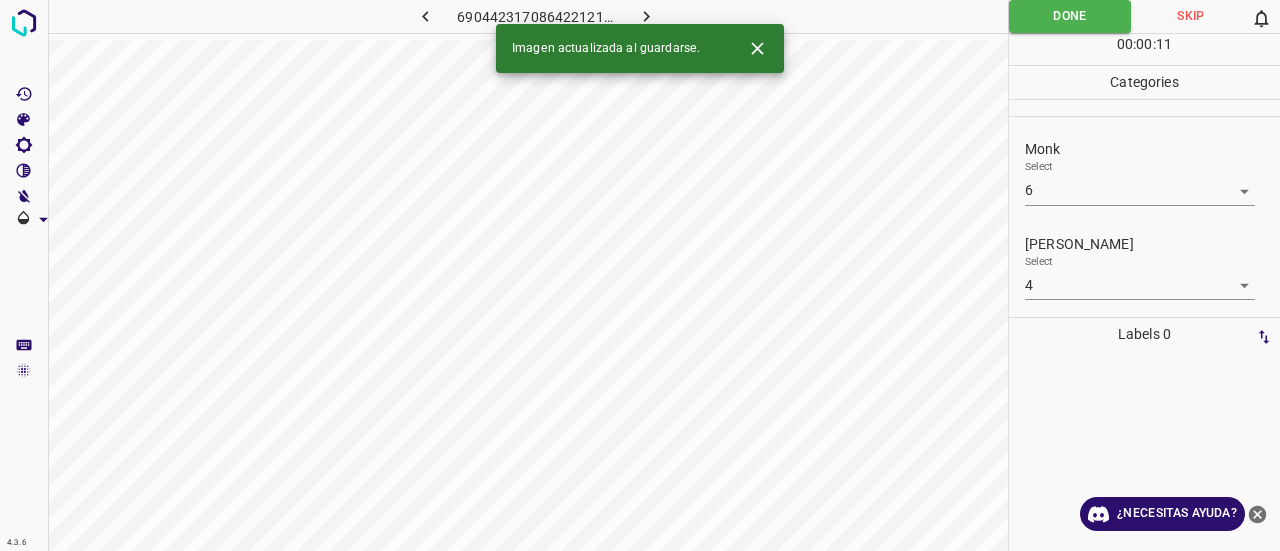 click 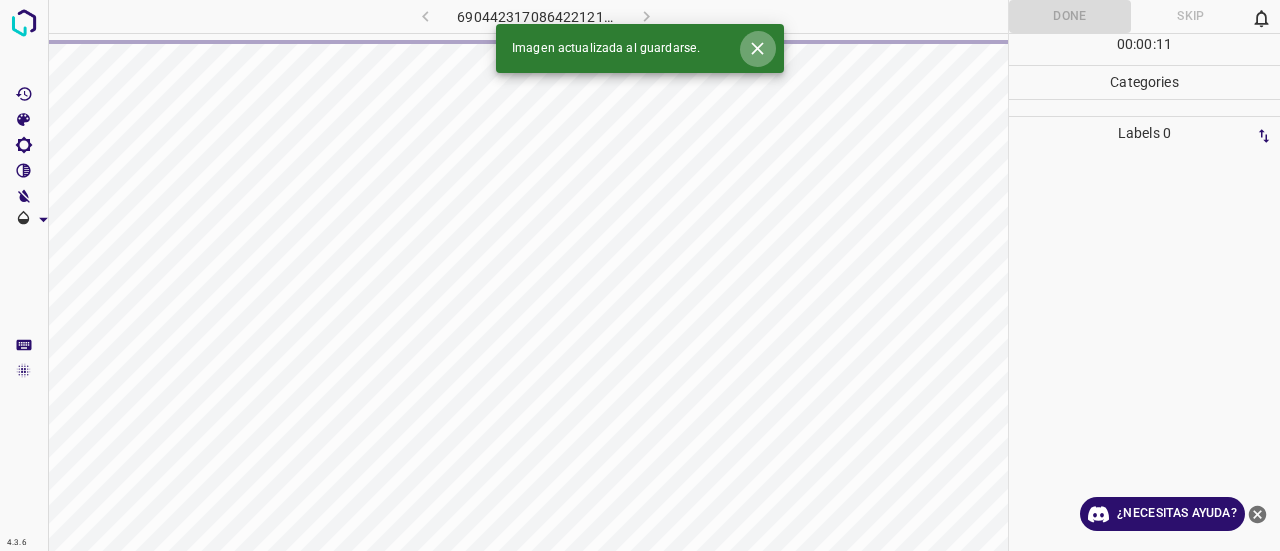 click 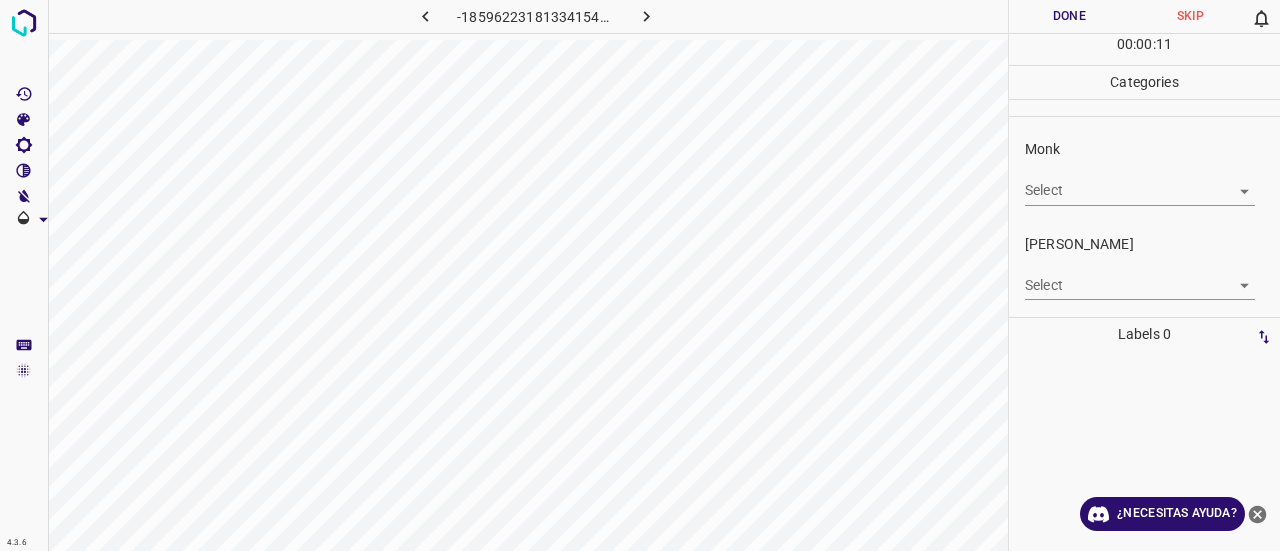 click on "4.3.6  -1859622318133415403.png Done Skip 0 00   : 00   : 11   Categories Monk   Select ​  [PERSON_NAME]   Select ​ Labels   0 Categories 1 Monk 2  [PERSON_NAME] Tools Space Change between modes (Draw & Edit) I Auto labeling R Restore zoom M Zoom in N Zoom out Delete Delete selecte label Filters Z Restore filters X Saturation filter C Brightness filter V Contrast filter B Gray scale filter General O Download ¿Necesitas ayuda? Texto original Valora esta traducción Tu opinión servirá para ayudar a mejorar el Traductor de Google - Texto - Esconder - Borrar" at bounding box center [640, 275] 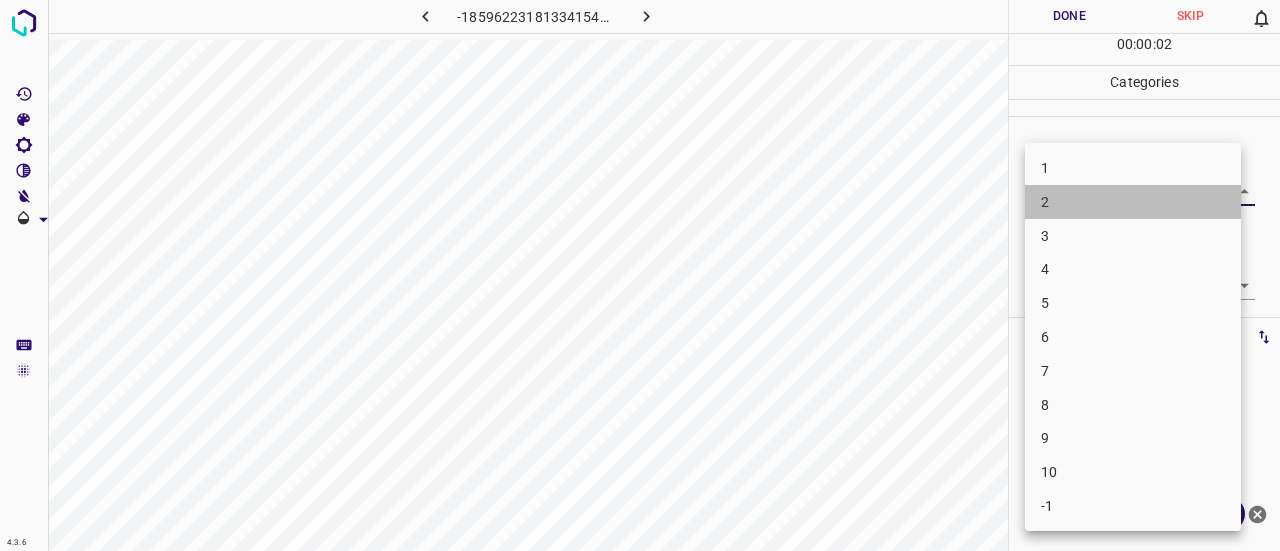 click on "2" at bounding box center (1133, 202) 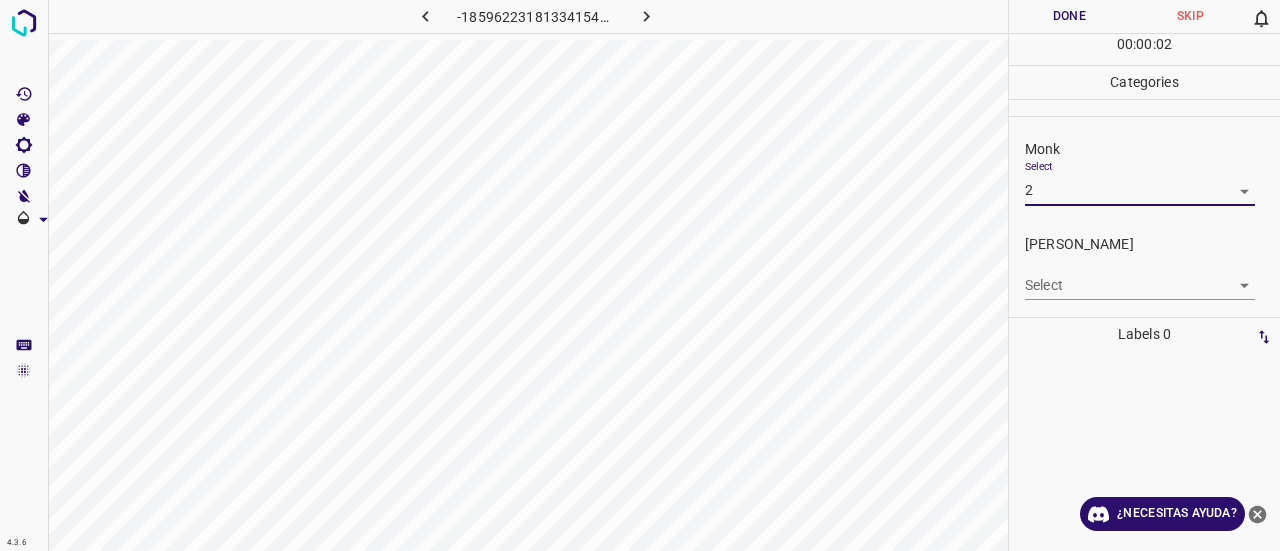click on "4.3.6  -1859622318133415403.png Done Skip 0 00   : 00   : 02   Categories Monk   Select 2 2  [PERSON_NAME]   Select ​ Labels   0 Categories 1 Monk 2  [PERSON_NAME] Tools Space Change between modes (Draw & Edit) I Auto labeling R Restore zoom M Zoom in N Zoom out Delete Delete selecte label Filters Z Restore filters X Saturation filter C Brightness filter V Contrast filter B Gray scale filter General O Download ¿Necesitas ayuda? Texto original Valora esta traducción Tu opinión servirá para ayudar a mejorar el Traductor de Google - Texto - Esconder - Borrar" at bounding box center (640, 275) 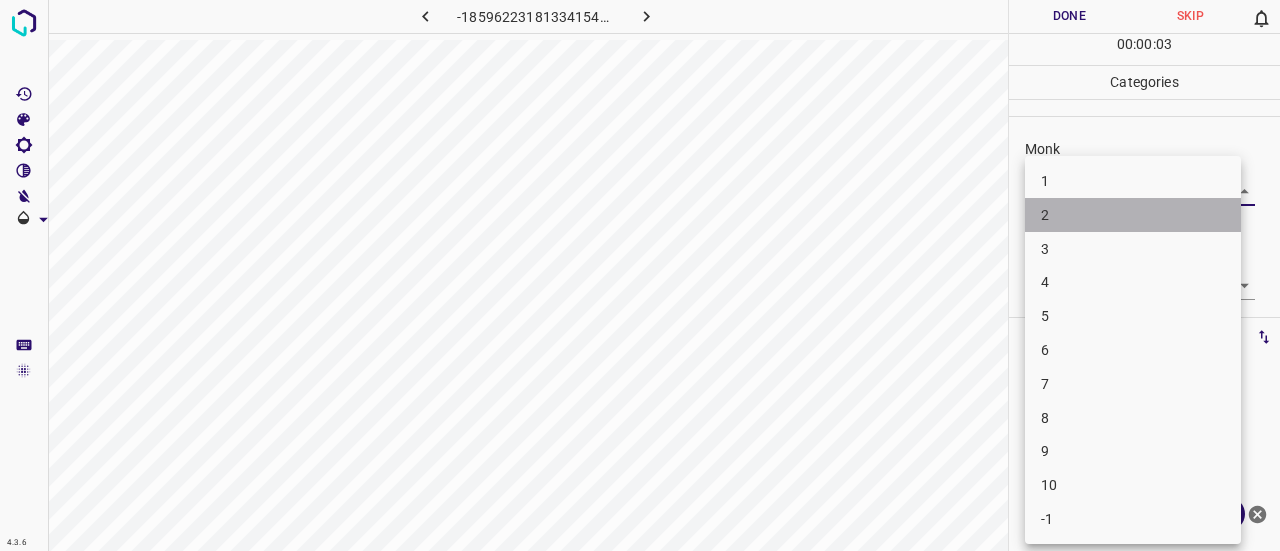 drag, startPoint x: 1093, startPoint y: 209, endPoint x: 1079, endPoint y: 235, distance: 29.529646 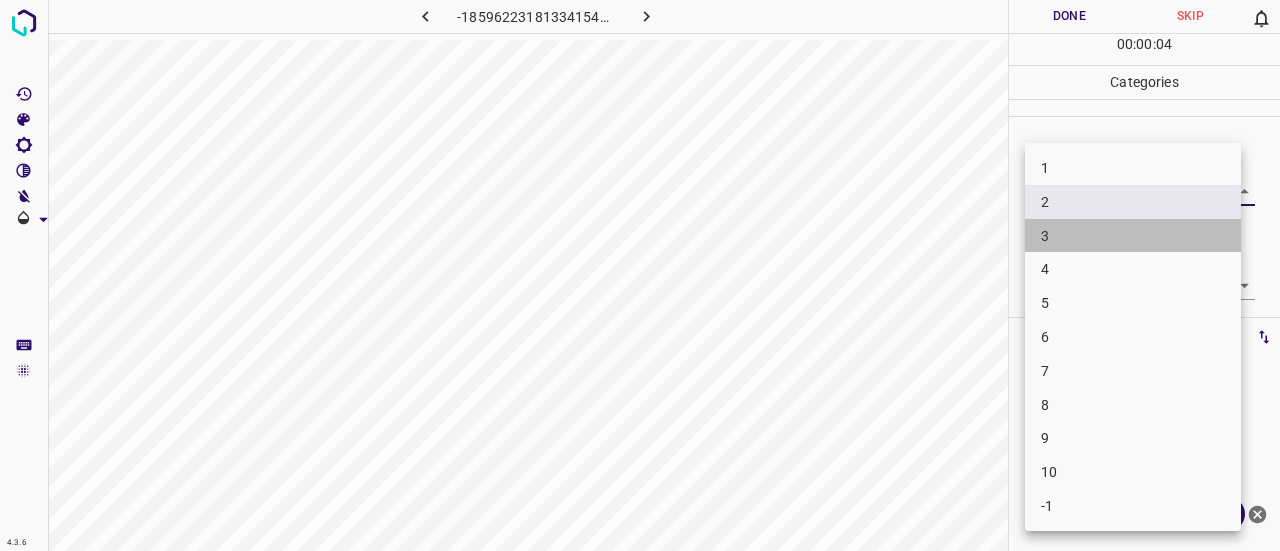 click on "3" at bounding box center [1133, 236] 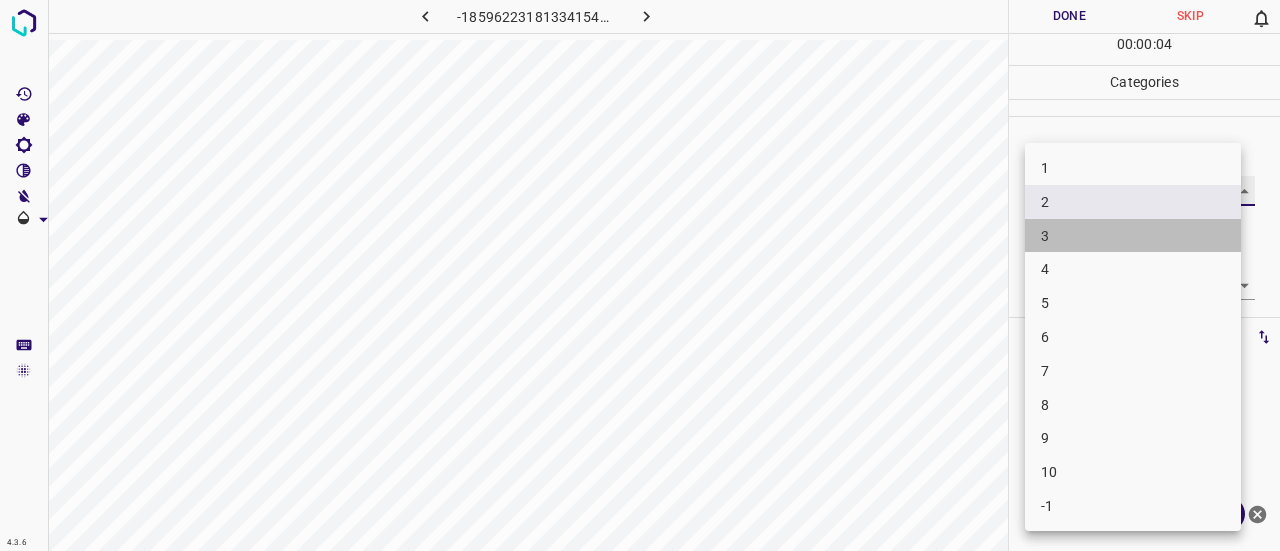 type on "3" 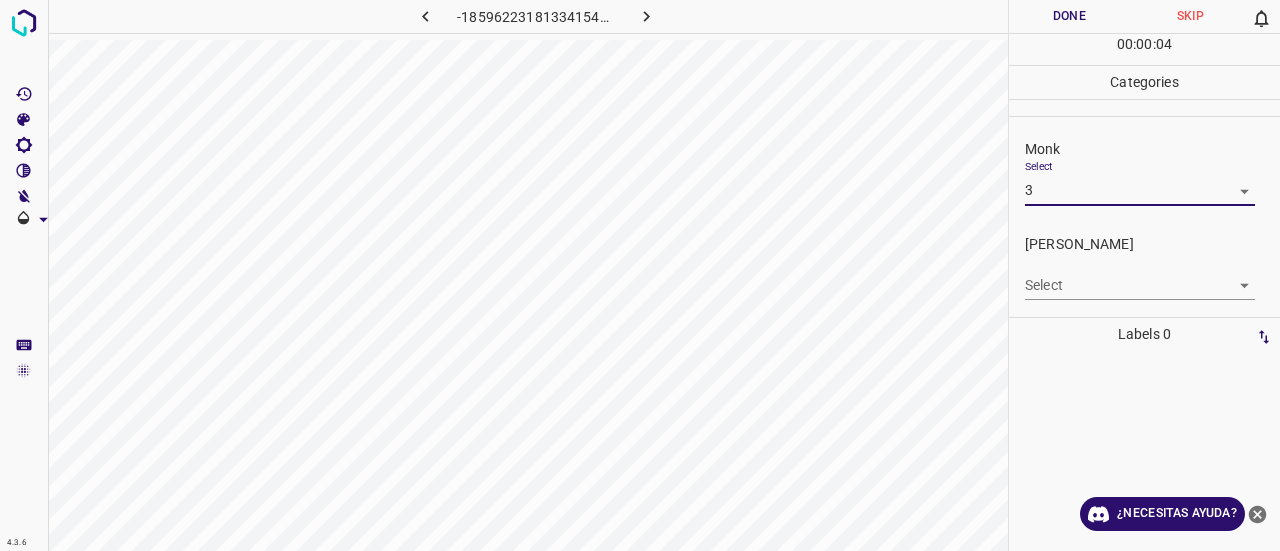 click on "4.3.6  -1859622318133415403.png Done Skip 0 00   : 00   : 04   Categories Monk   Select 3 3  [PERSON_NAME]   Select ​ Labels   0 Categories 1 Monk 2  [PERSON_NAME] Tools Space Change between modes (Draw & Edit) I Auto labeling R Restore zoom M Zoom in N Zoom out Delete Delete selecte label Filters Z Restore filters X Saturation filter C Brightness filter V Contrast filter B Gray scale filter General O Download ¿Necesitas ayuda? Texto original Valora esta traducción Tu opinión servirá para ayudar a mejorar el Traductor de Google - Texto - Esconder - Borrar" at bounding box center (640, 275) 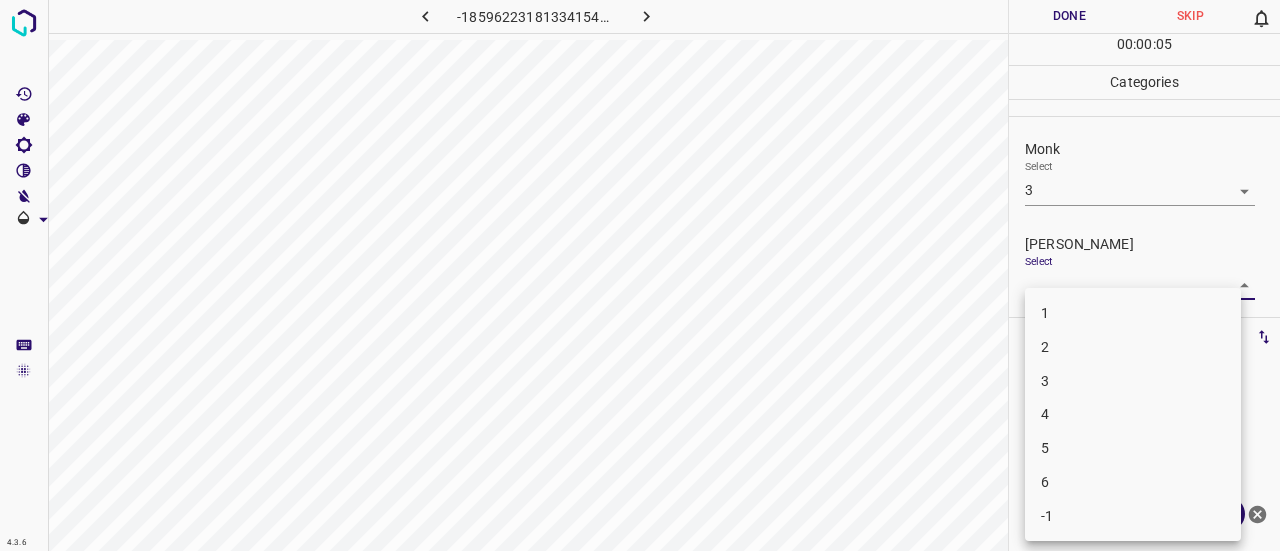 click on "1" at bounding box center [1133, 313] 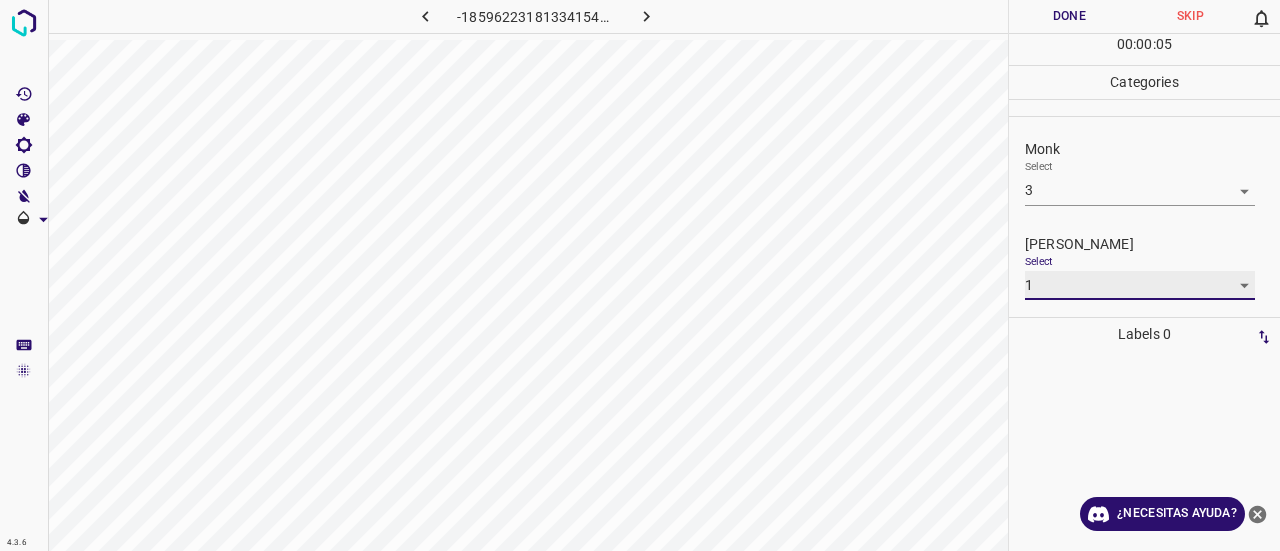 type on "1" 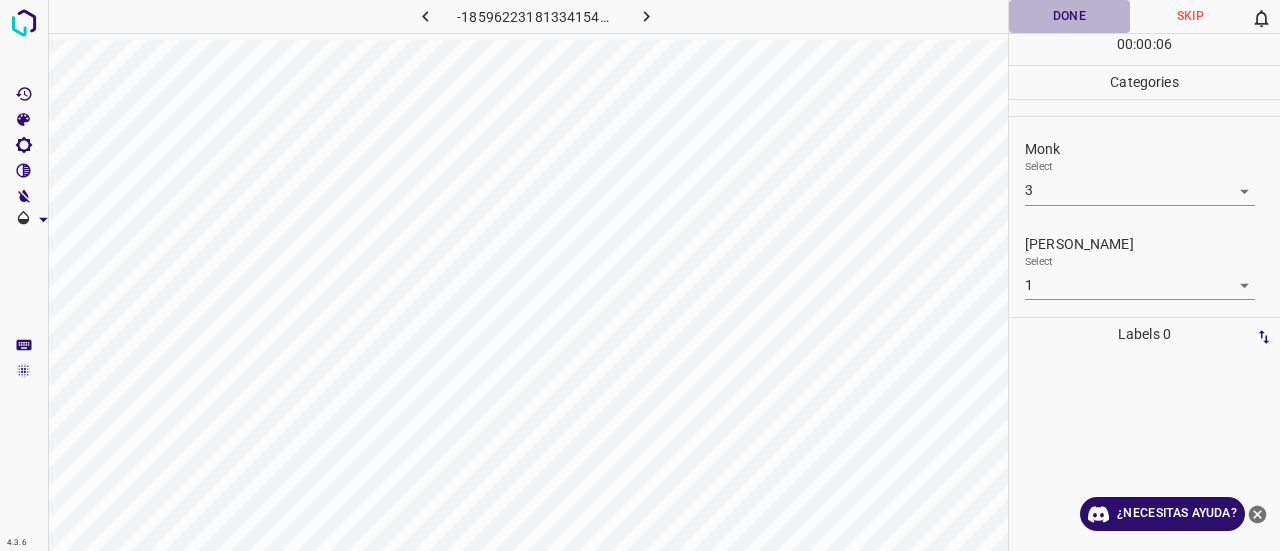 click on "Done" at bounding box center [1069, 16] 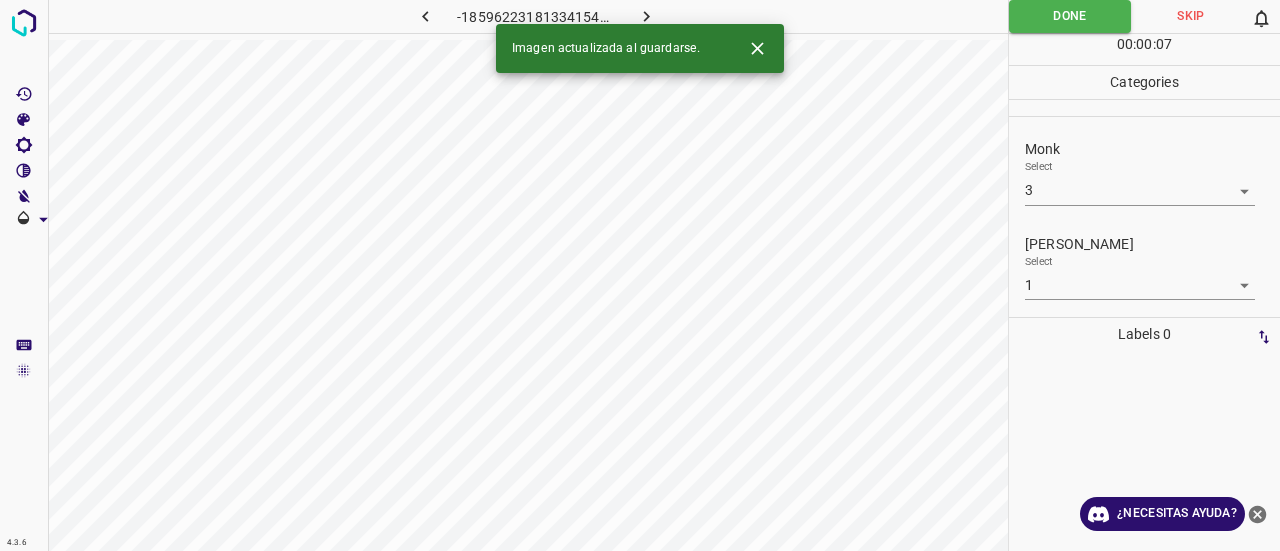 click 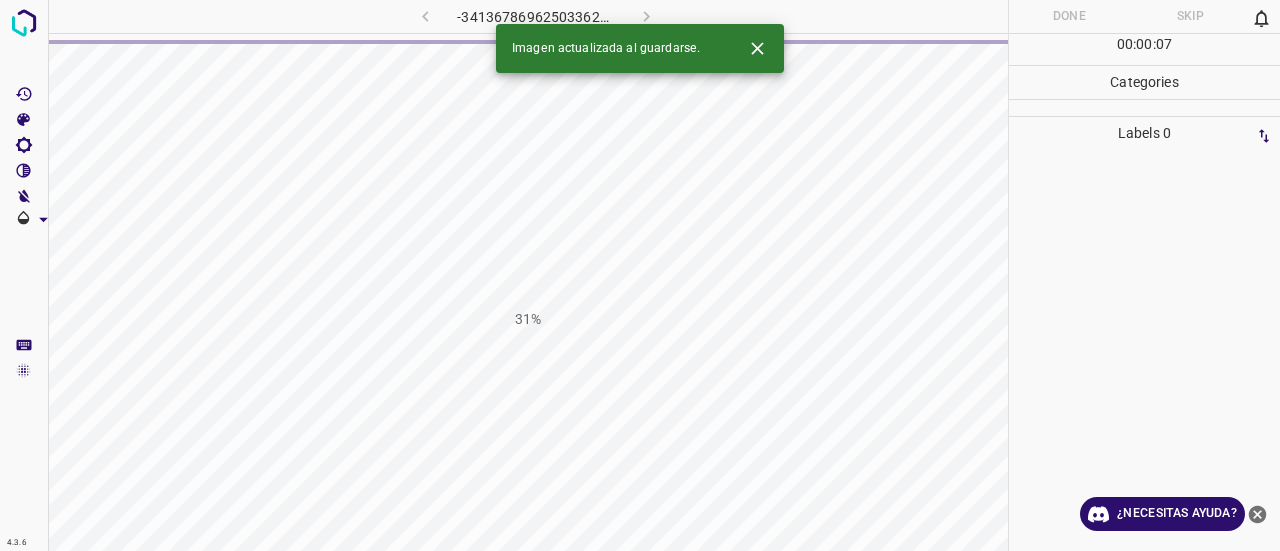 click 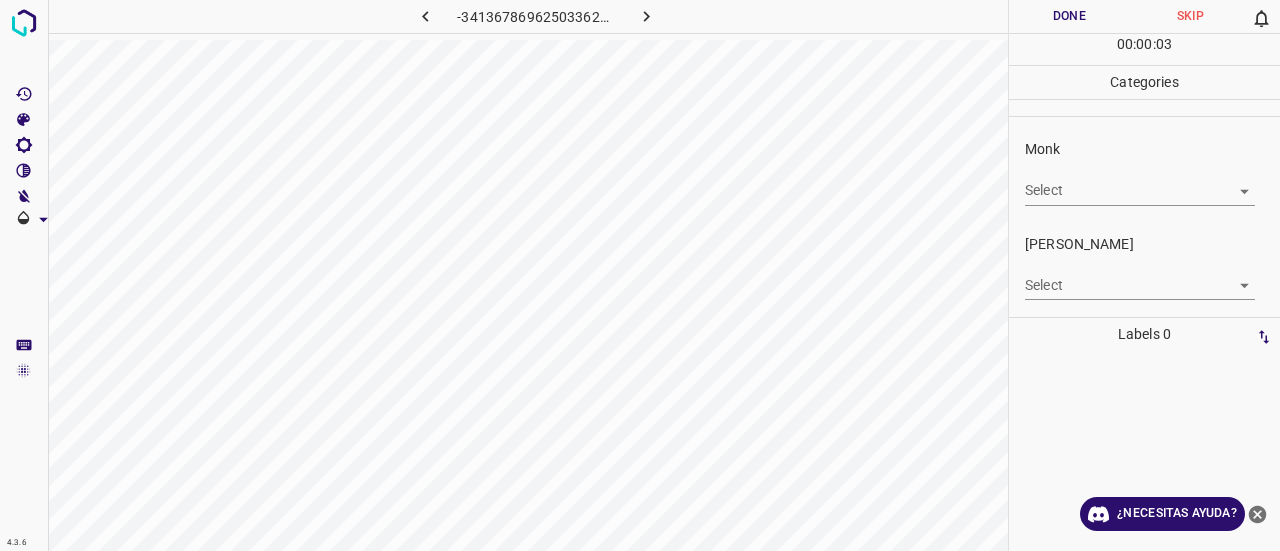 click on "4.3.6  -341367869625033629.png Done Skip 0 00   : 00   : 03   Categories Monk   Select ​  [PERSON_NAME]   Select ​ Labels   0 Categories 1 Monk 2  [PERSON_NAME] Tools Space Change between modes (Draw & Edit) I Auto labeling R Restore zoom M Zoom in N Zoom out Delete Delete selecte label Filters Z Restore filters X Saturation filter C Brightness filter V Contrast filter B Gray scale filter General O Download ¿Necesitas ayuda? Texto original Valora esta traducción Tu opinión servirá para ayudar a mejorar el Traductor de Google - Texto - Esconder - Borrar" at bounding box center (640, 275) 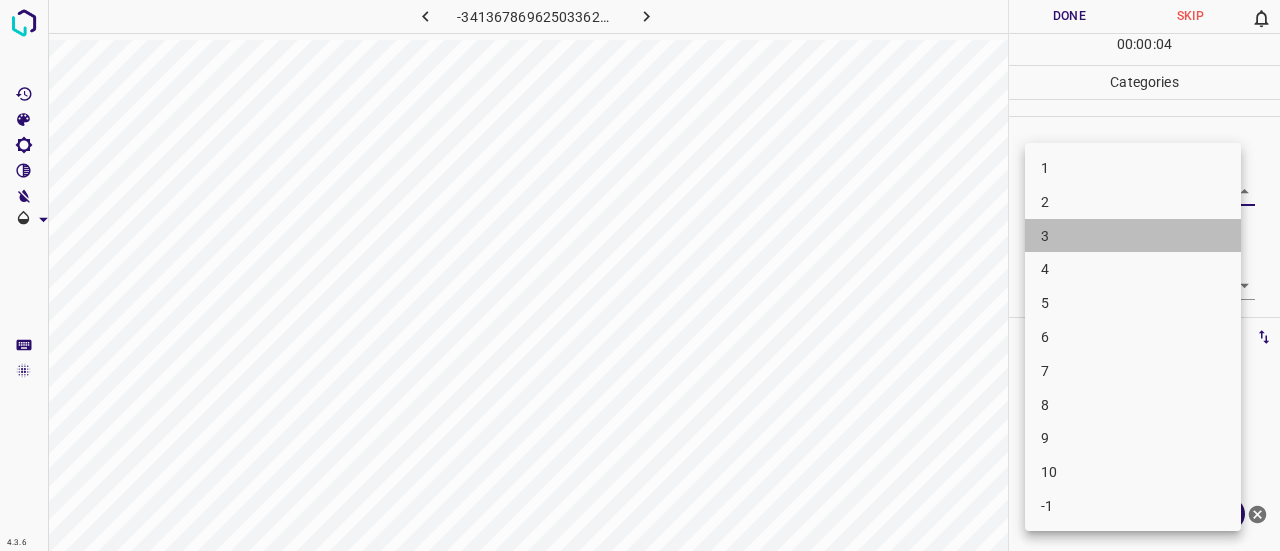click on "3" at bounding box center [1133, 236] 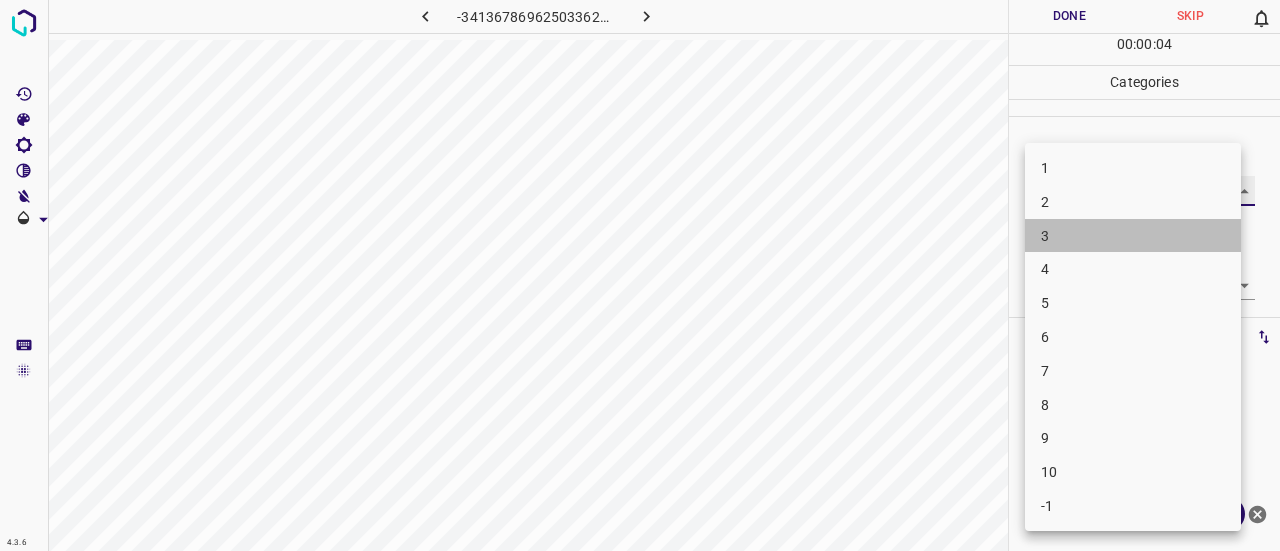 type on "3" 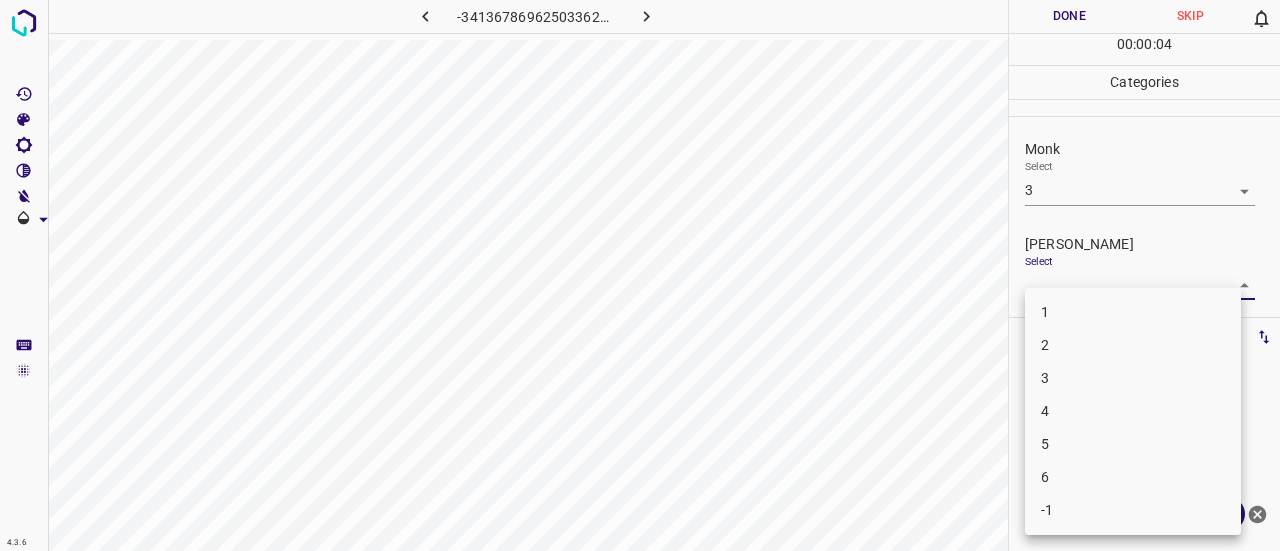 click on "4.3.6  -341367869625033629.png Done Skip 0 00   : 00   : 04   Categories Monk   Select 3 3  [PERSON_NAME]   Select ​ Labels   0 Categories 1 Monk 2  [PERSON_NAME] Tools Space Change between modes (Draw & Edit) I Auto labeling R Restore zoom M Zoom in N Zoom out Delete Delete selecte label Filters Z Restore filters X Saturation filter C Brightness filter V Contrast filter B Gray scale filter General O Download ¿Necesitas ayuda? Texto original Valora esta traducción Tu opinión servirá para ayudar a mejorar el Traductor de Google - Texto - Esconder - Borrar 1 2 3 4 5 6 -1" at bounding box center (640, 275) 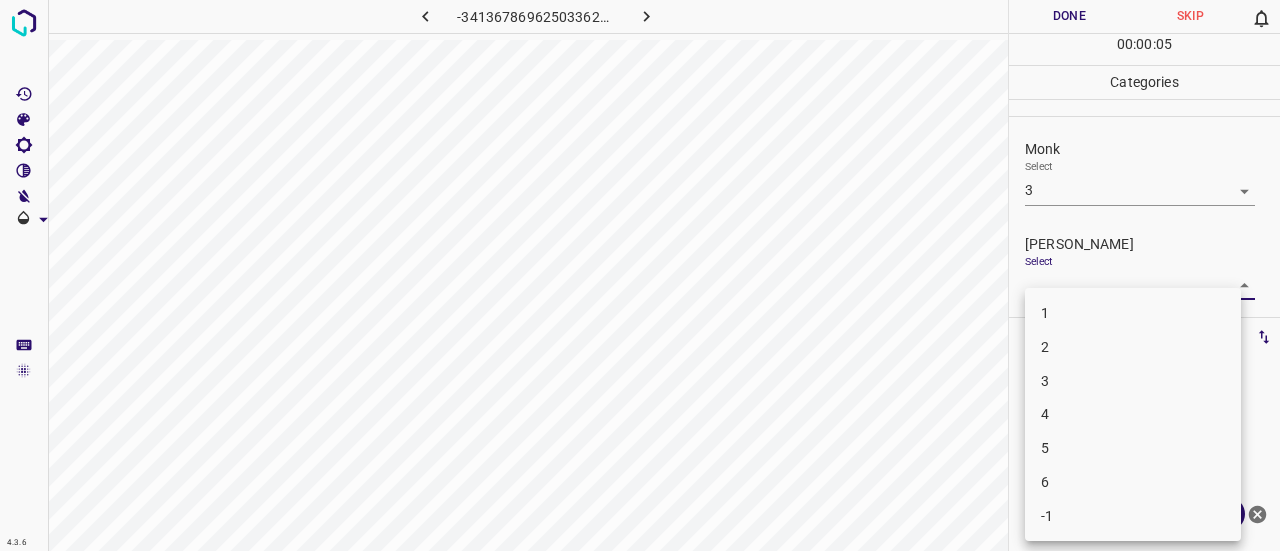click on "1" at bounding box center [1133, 313] 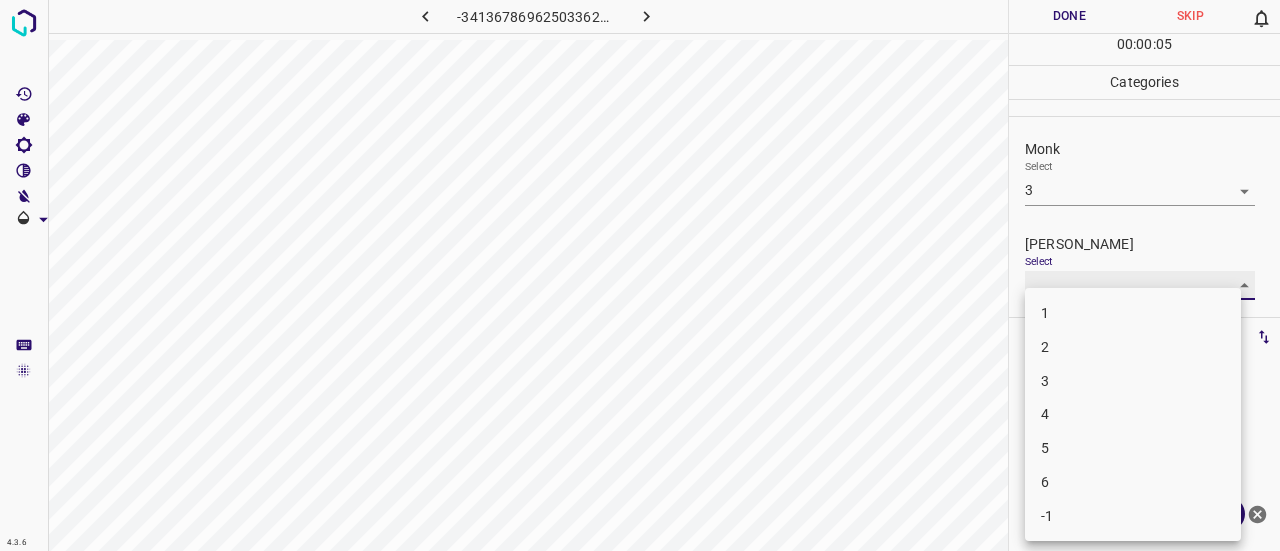 type on "1" 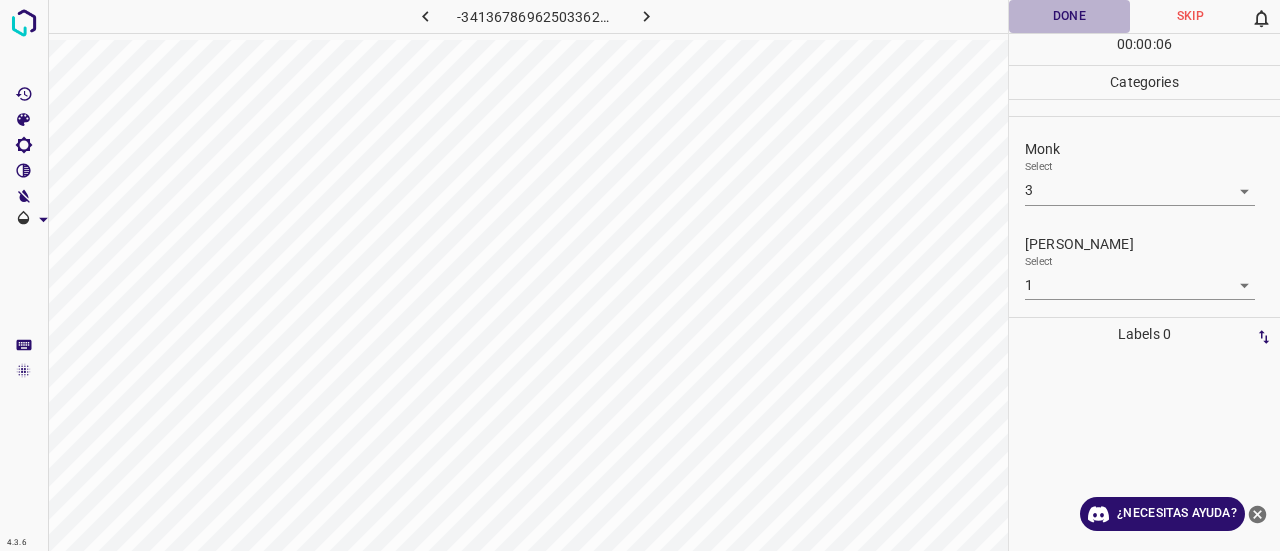 click on "Done" at bounding box center (1069, 16) 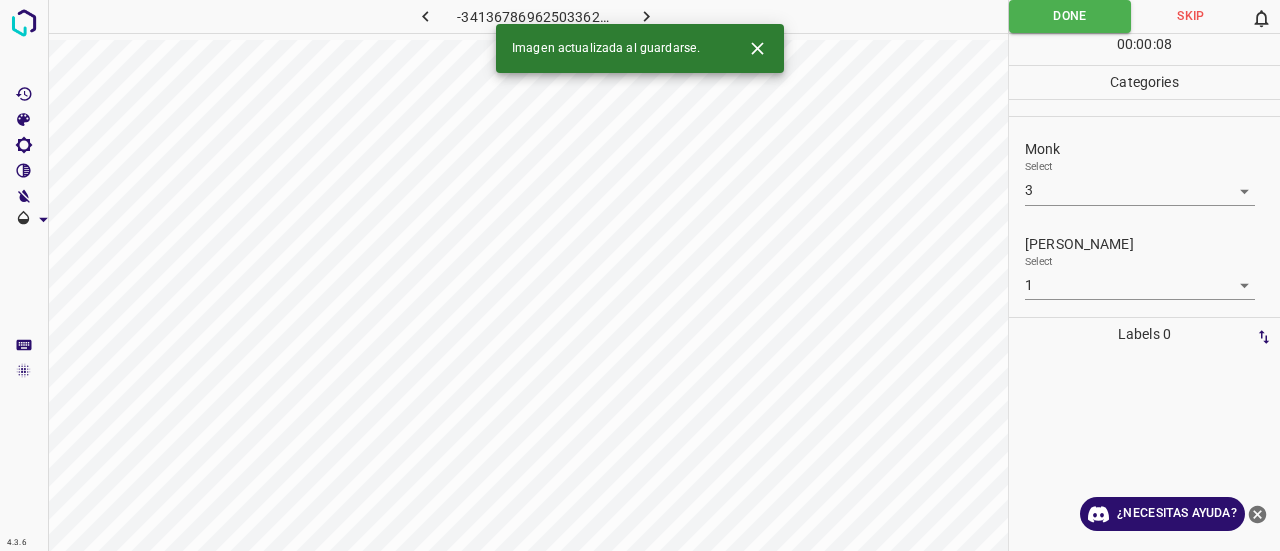 click at bounding box center (647, 16) 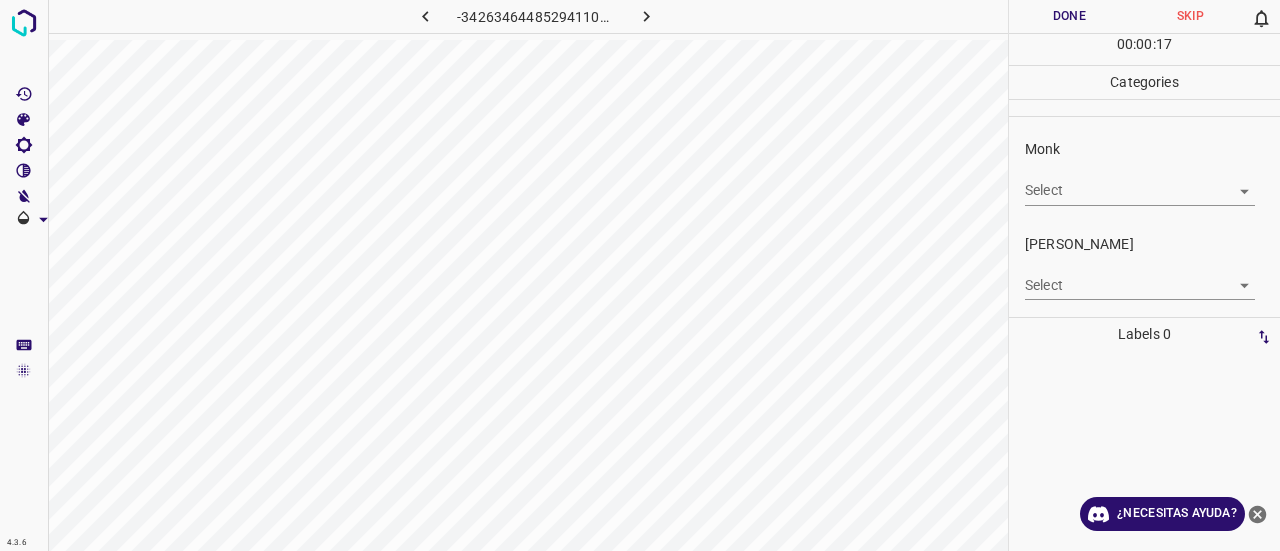 click on "4.3.6  -3426346448529411003.png Done Skip 0 00   : 00   : 17   Categories Monk   Select ​  [PERSON_NAME]   Select ​ Labels   0 Categories 1 Monk 2  [PERSON_NAME] Tools Space Change between modes (Draw & Edit) I Auto labeling R Restore zoom M Zoom in N Zoom out Delete Delete selecte label Filters Z Restore filters X Saturation filter C Brightness filter V Contrast filter B Gray scale filter General O Download ¿Necesitas ayuda? Texto original Valora esta traducción Tu opinión servirá para ayudar a mejorar el Traductor de Google - Texto - Esconder - Borrar" at bounding box center [640, 275] 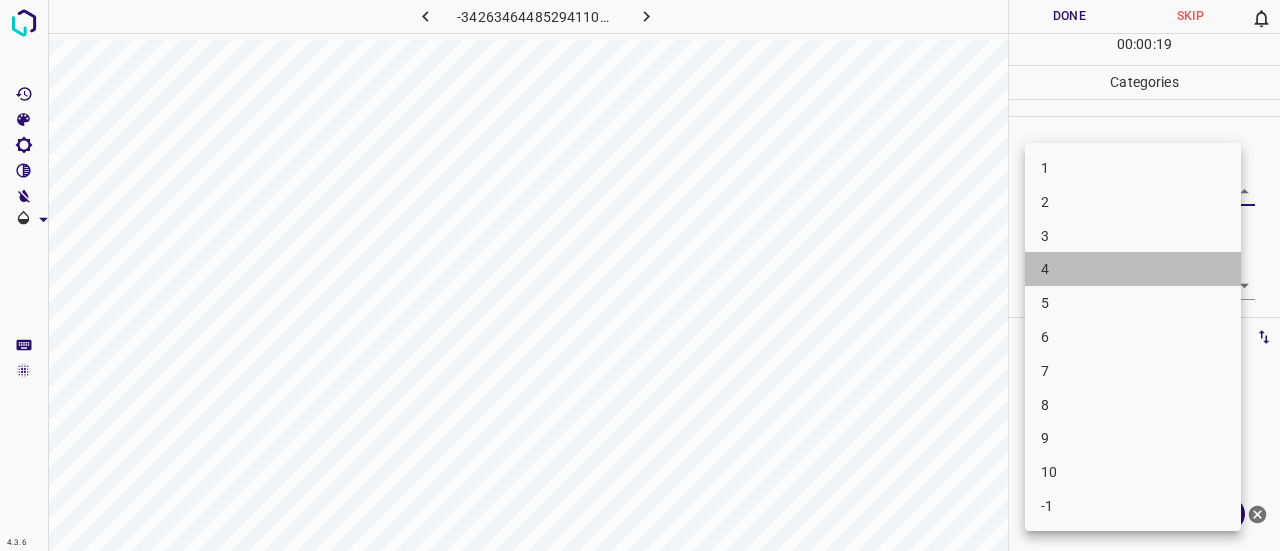 click on "4" at bounding box center [1133, 269] 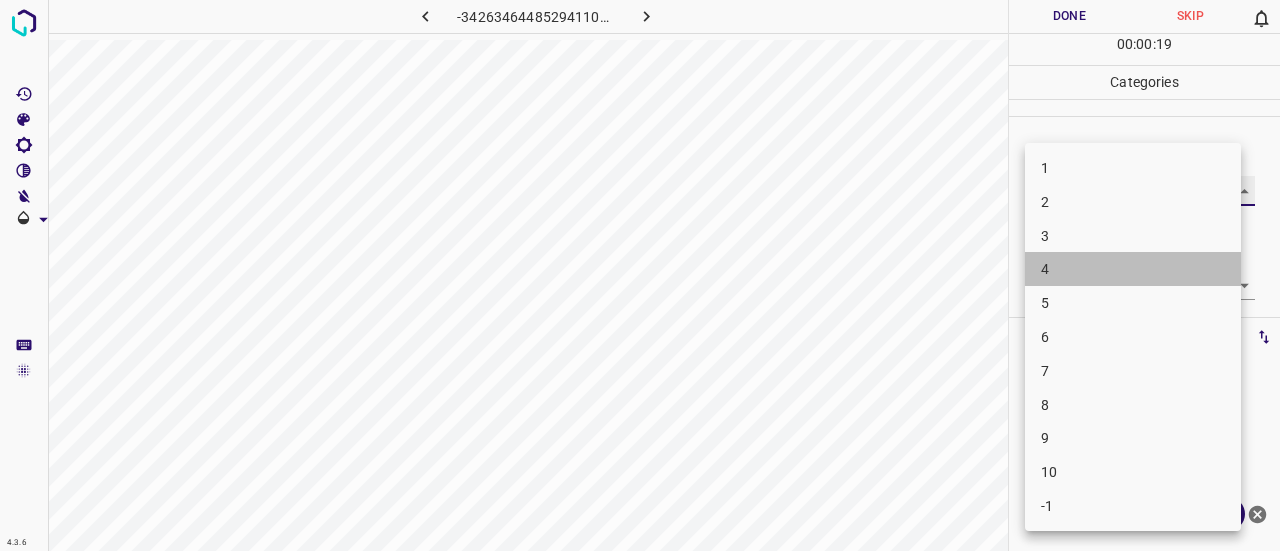 type on "4" 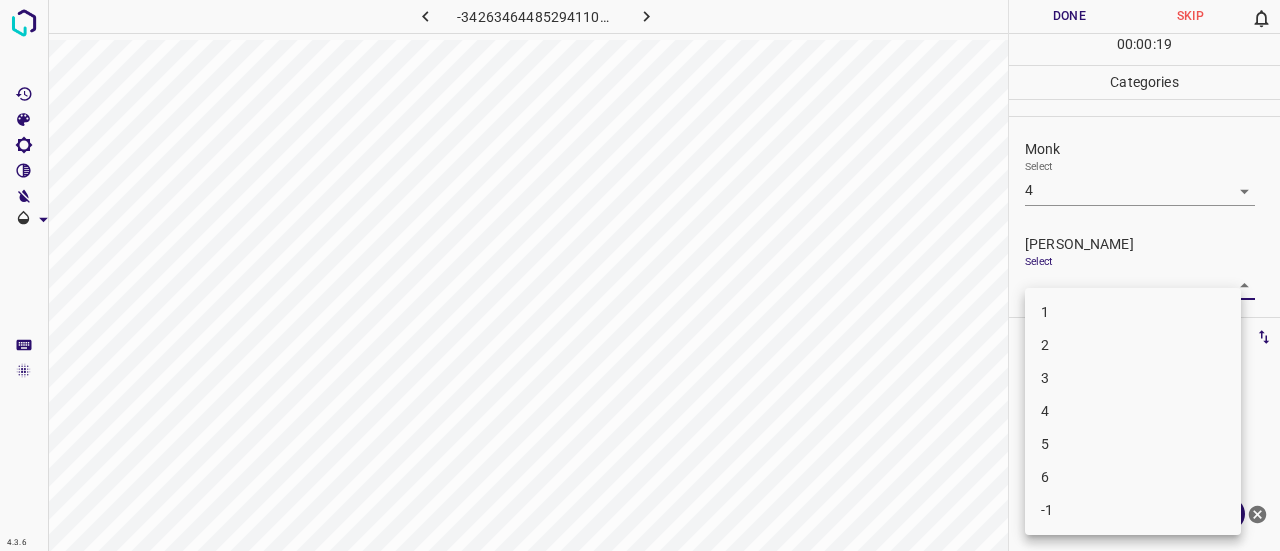 click on "4.3.6  -3426346448529411003.png Done Skip 0 00   : 00   : 19   Categories Monk   Select 4 4  [PERSON_NAME]   Select ​ Labels   0 Categories 1 Monk 2  [PERSON_NAME] Tools Space Change between modes (Draw & Edit) I Auto labeling R Restore zoom M Zoom in N Zoom out Delete Delete selecte label Filters Z Restore filters X Saturation filter C Brightness filter V Contrast filter B Gray scale filter General O Download ¿Necesitas ayuda? Texto original Valora esta traducción Tu opinión servirá para ayudar a mejorar el Traductor de Google - Texto - Esconder - Borrar 1 2 3 4 5 6 -1" at bounding box center [640, 275] 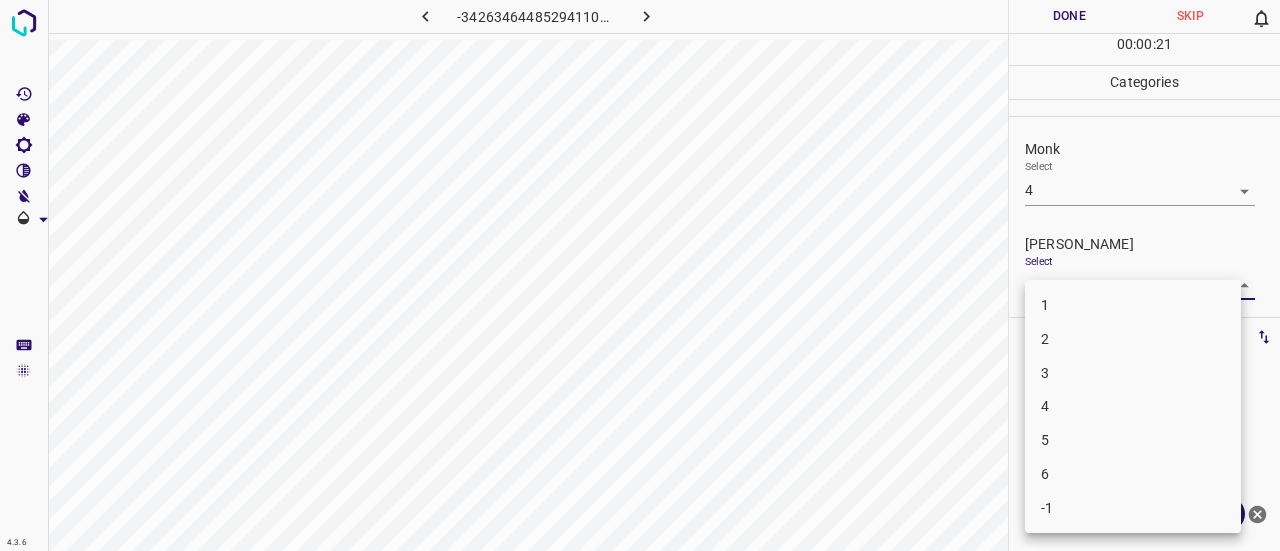 click on "2" at bounding box center (1133, 339) 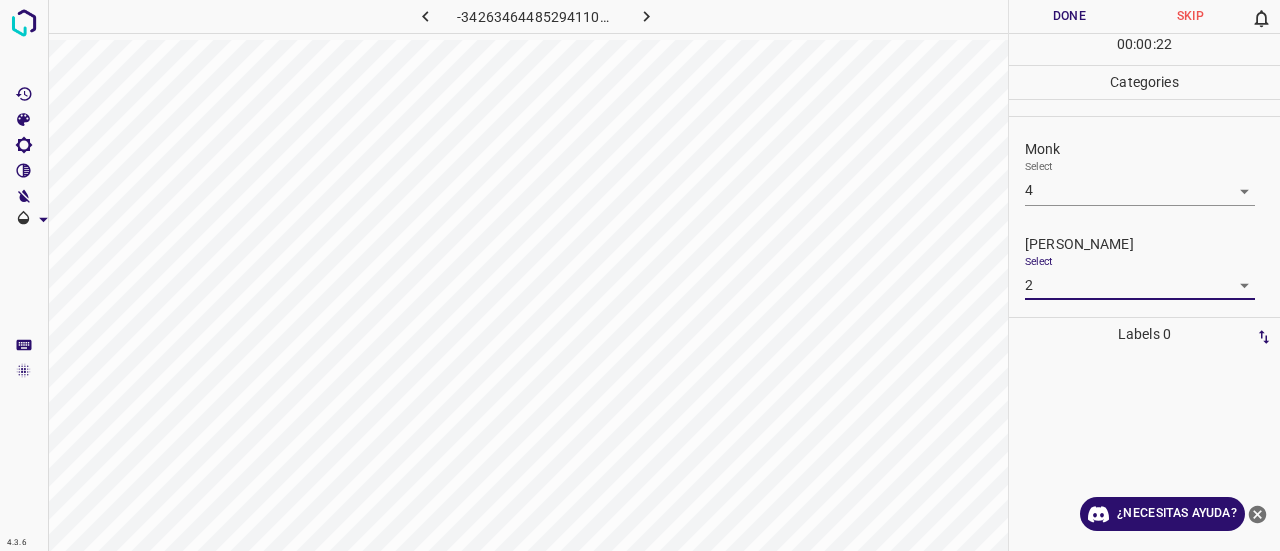 click on "4.3.6  -3426346448529411003.png Done Skip 0 00   : 00   : 22   Categories Monk   Select 4 4  [PERSON_NAME]   Select 2 2 Labels   0 Categories 1 Monk 2  [PERSON_NAME] Tools Space Change between modes (Draw & Edit) I Auto labeling R Restore zoom M Zoom in N Zoom out Delete Delete selecte label Filters Z Restore filters X Saturation filter C Brightness filter V Contrast filter B Gray scale filter General O Download ¿Necesitas ayuda? Texto original Valora esta traducción Tu opinión servirá para ayudar a mejorar el Traductor de Google - Texto - Esconder - Borrar" at bounding box center (640, 275) 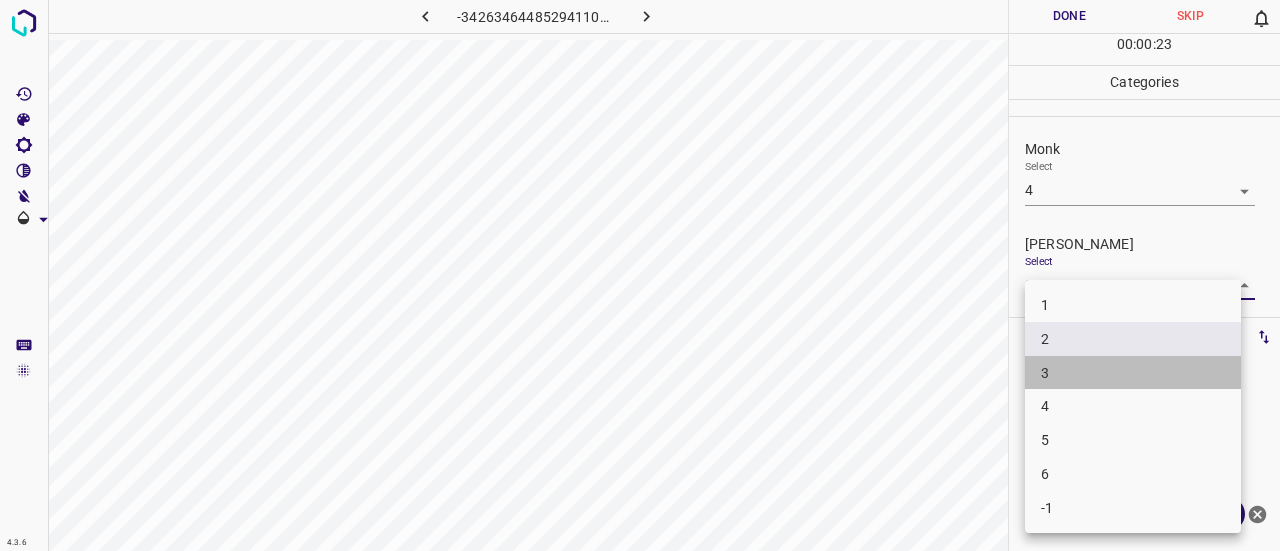 click on "3" at bounding box center (1133, 373) 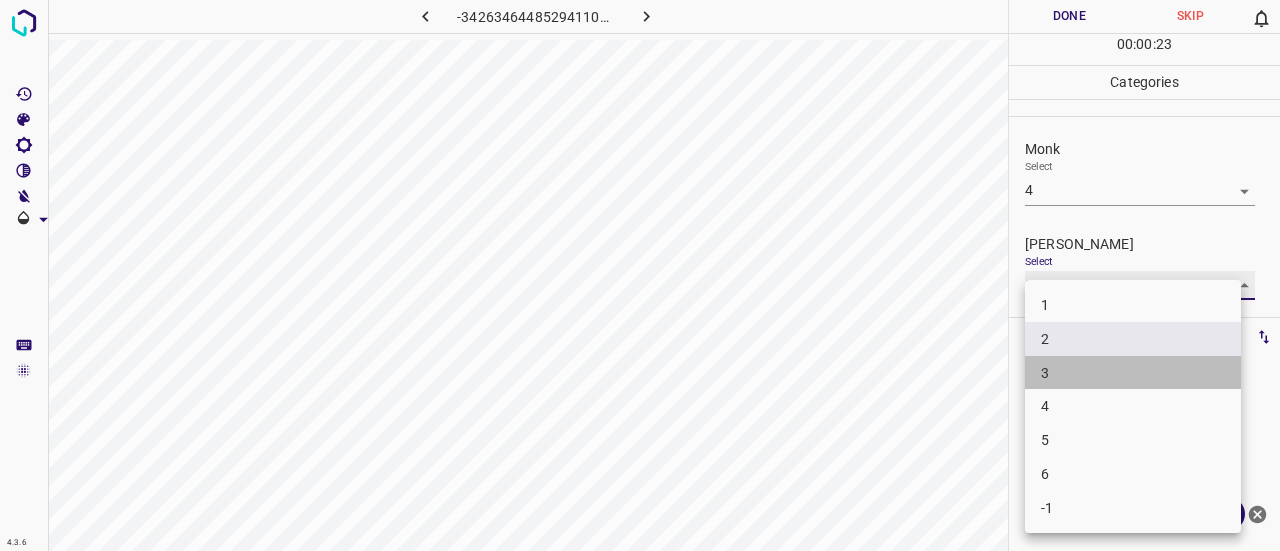 type on "3" 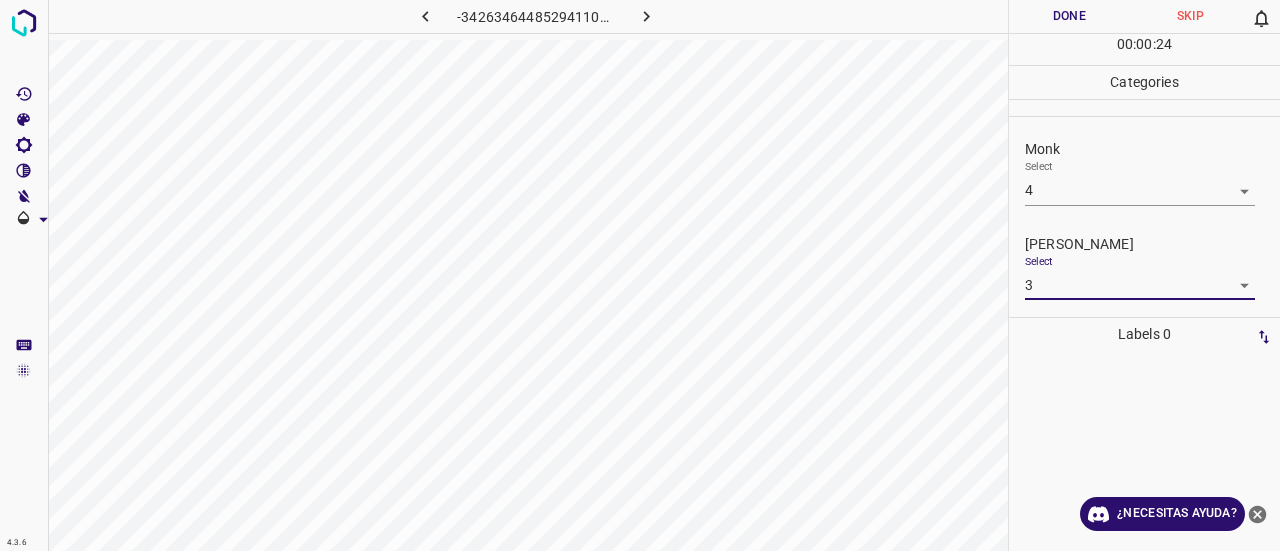 click on "00   : 00   : 24" at bounding box center [1144, 49] 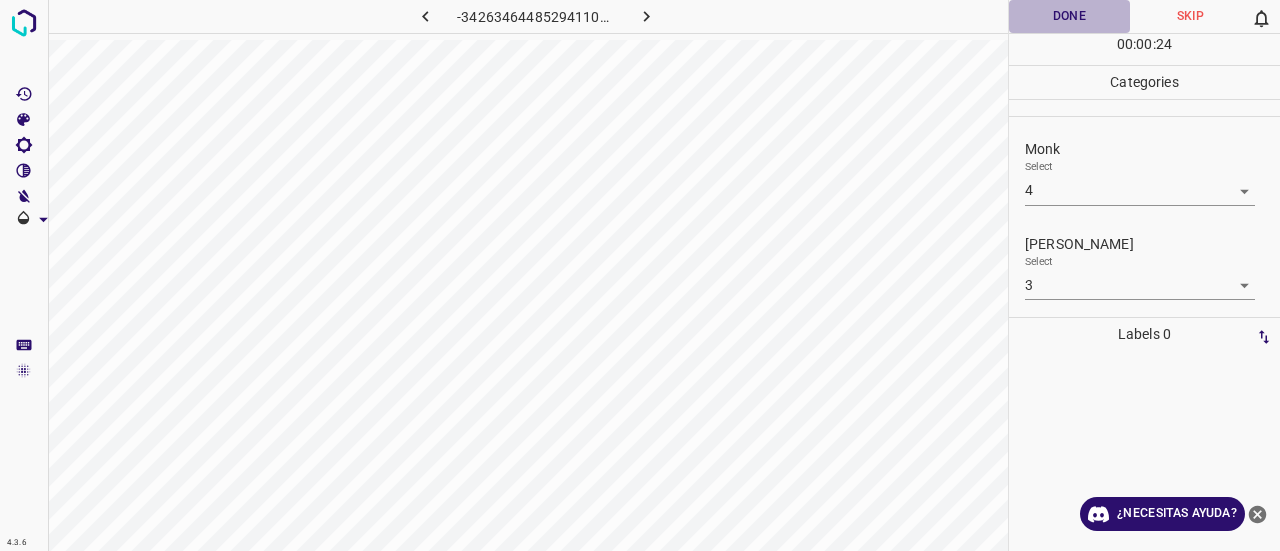 click on "Done" at bounding box center [1069, 16] 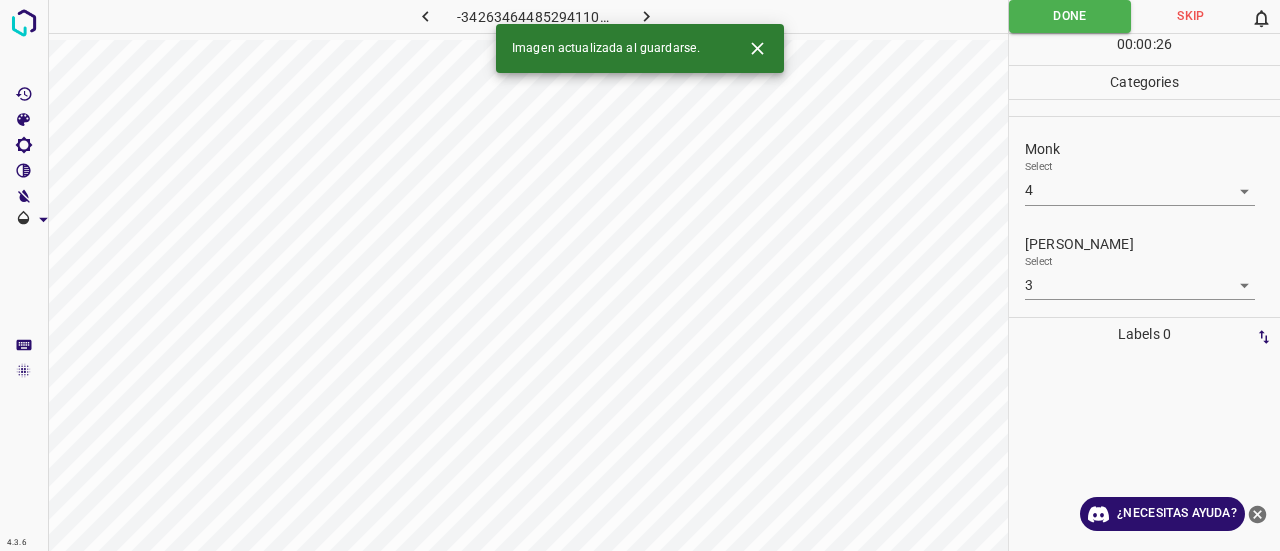 click 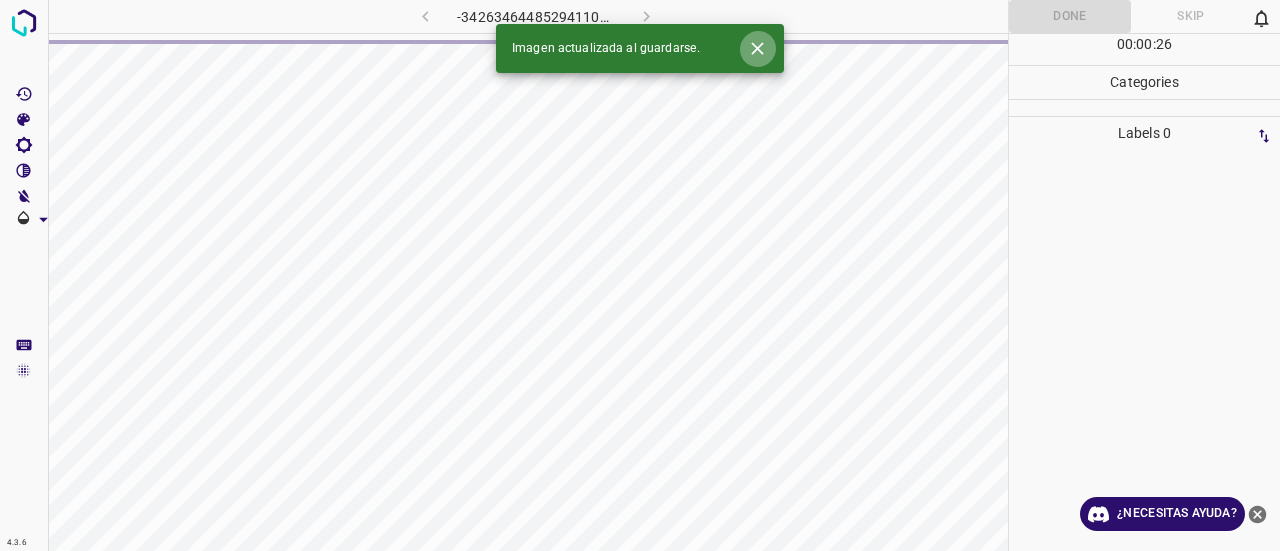 click 